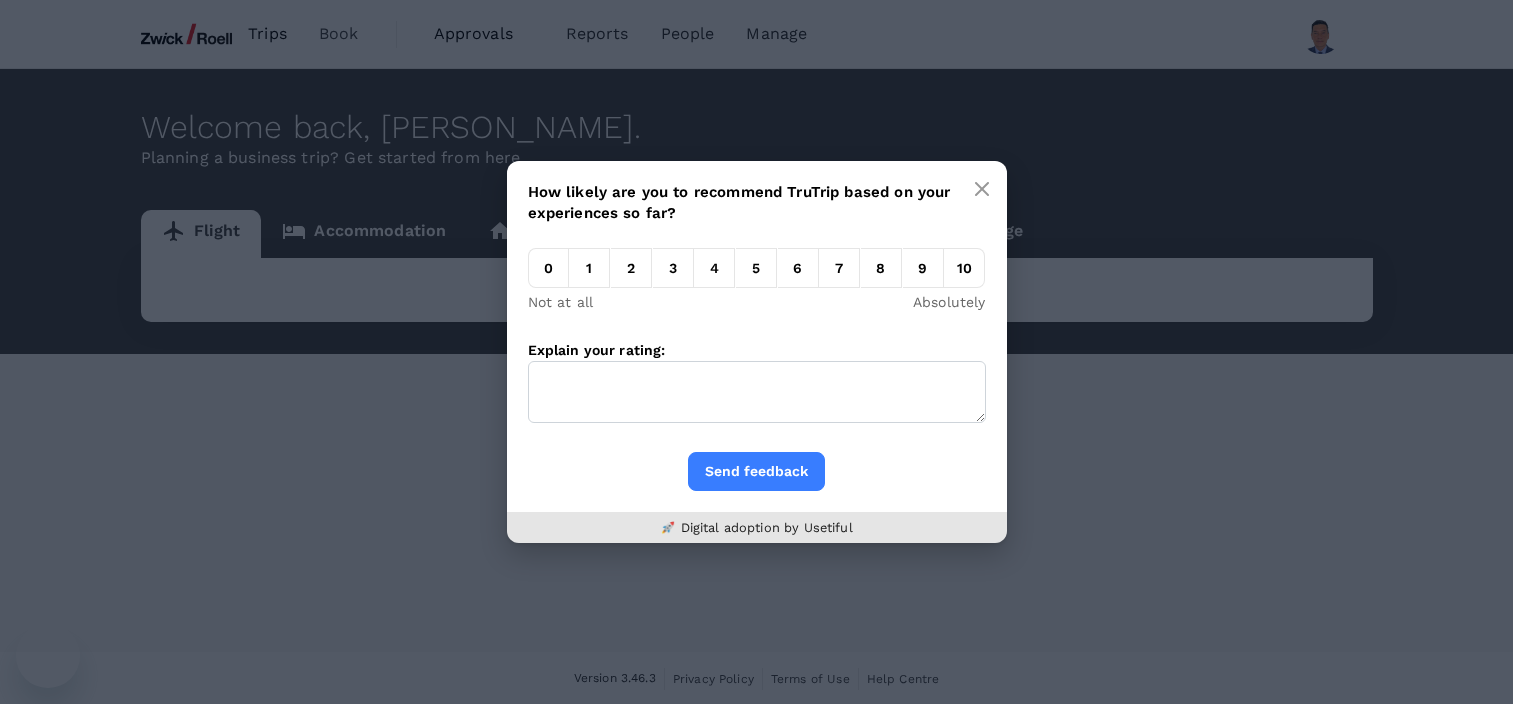 scroll, scrollTop: 0, scrollLeft: 0, axis: both 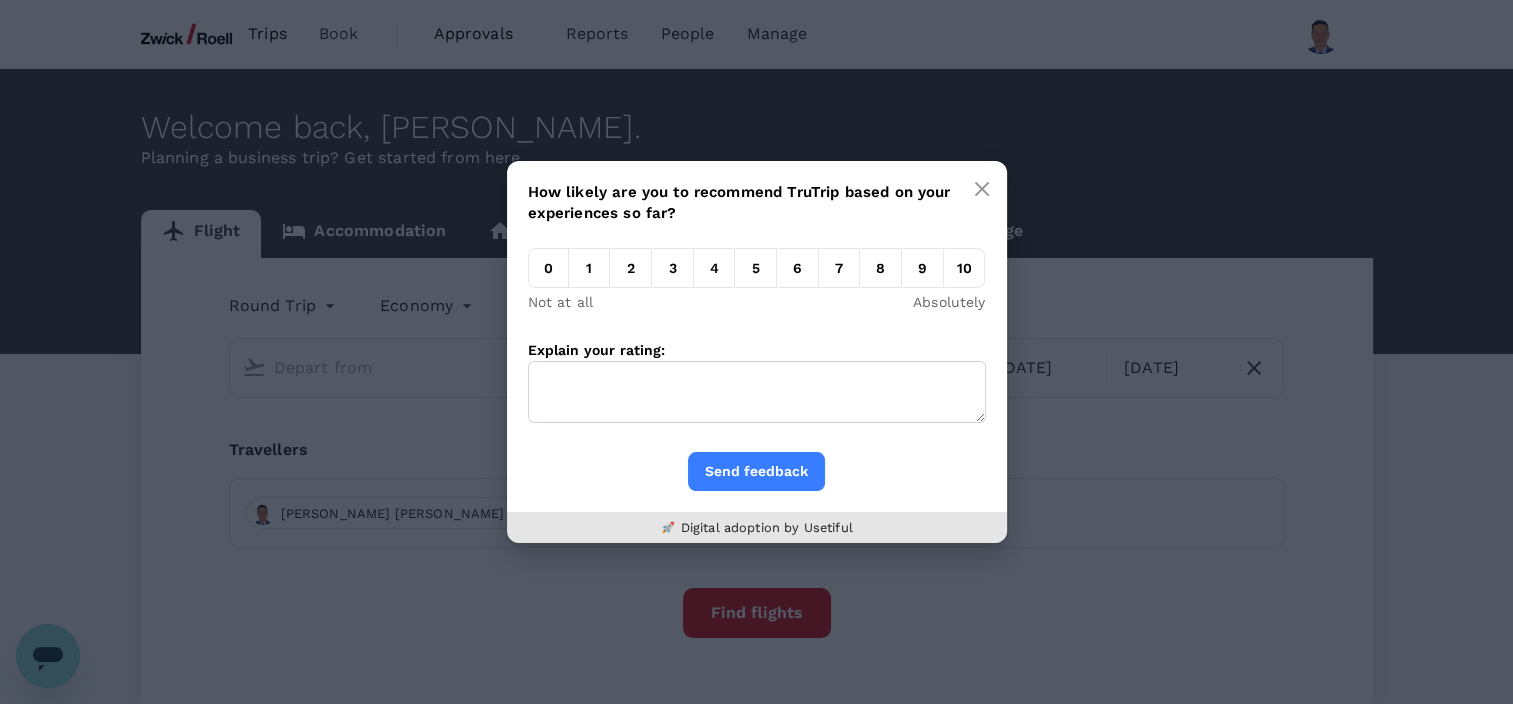type on "Singapore Changi (SIN)" 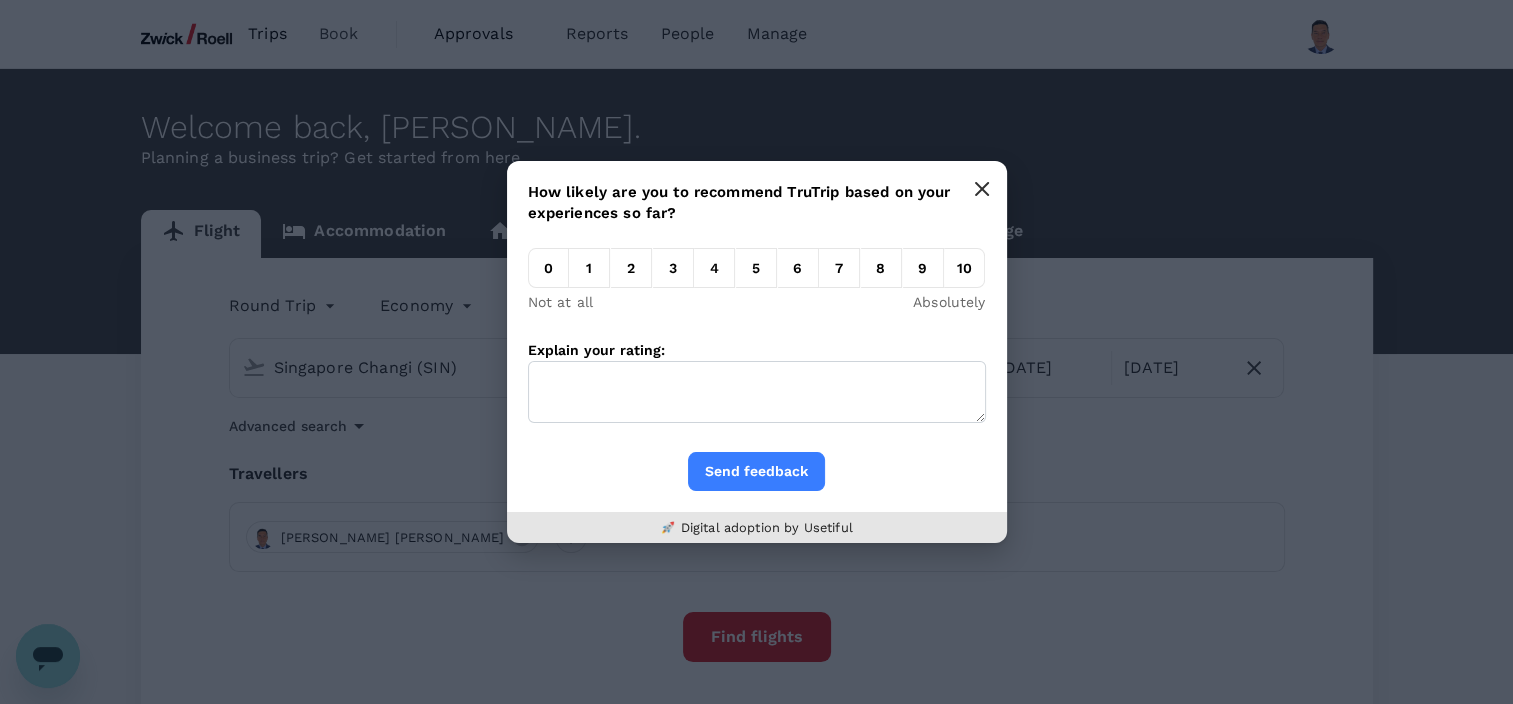 click 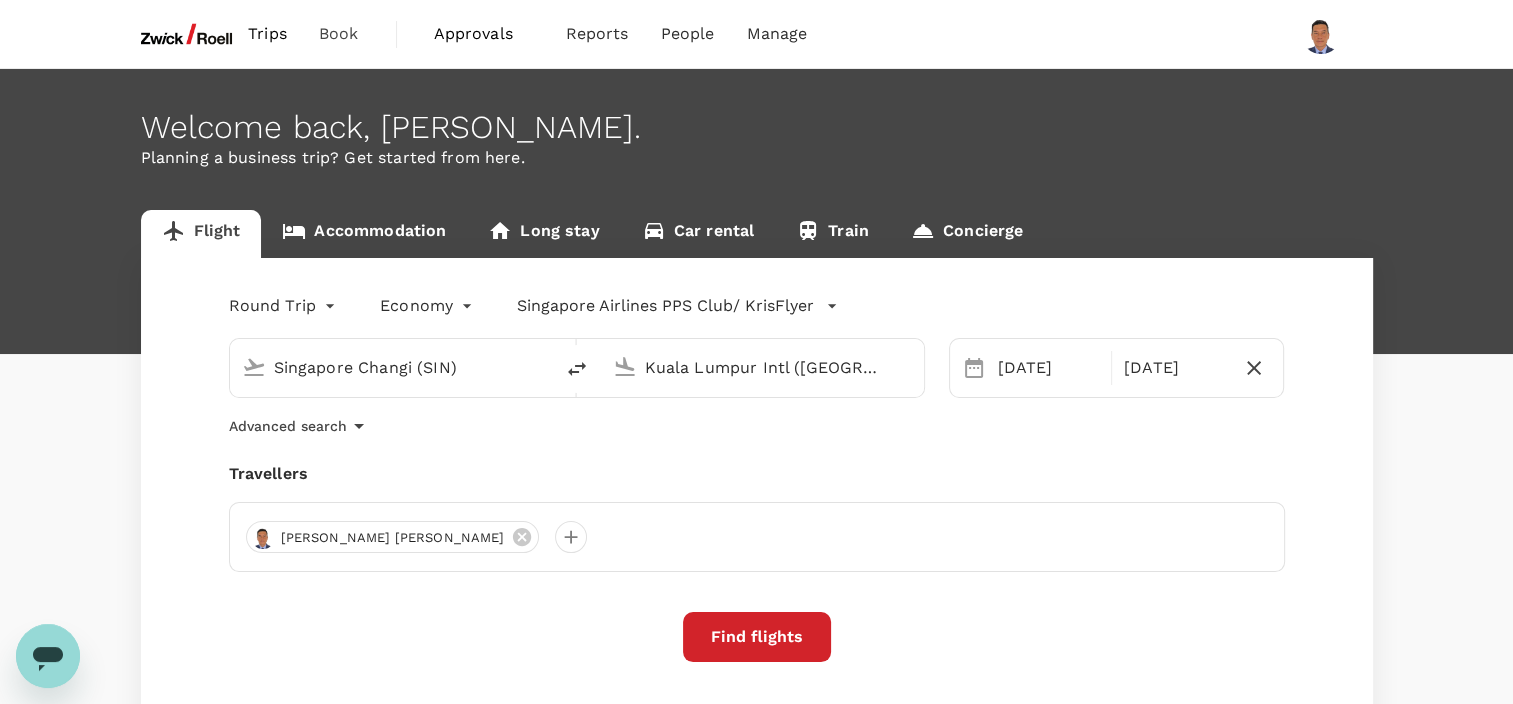 click on "Kuala Lumpur Intl ([GEOGRAPHIC_DATA])" at bounding box center [763, 367] 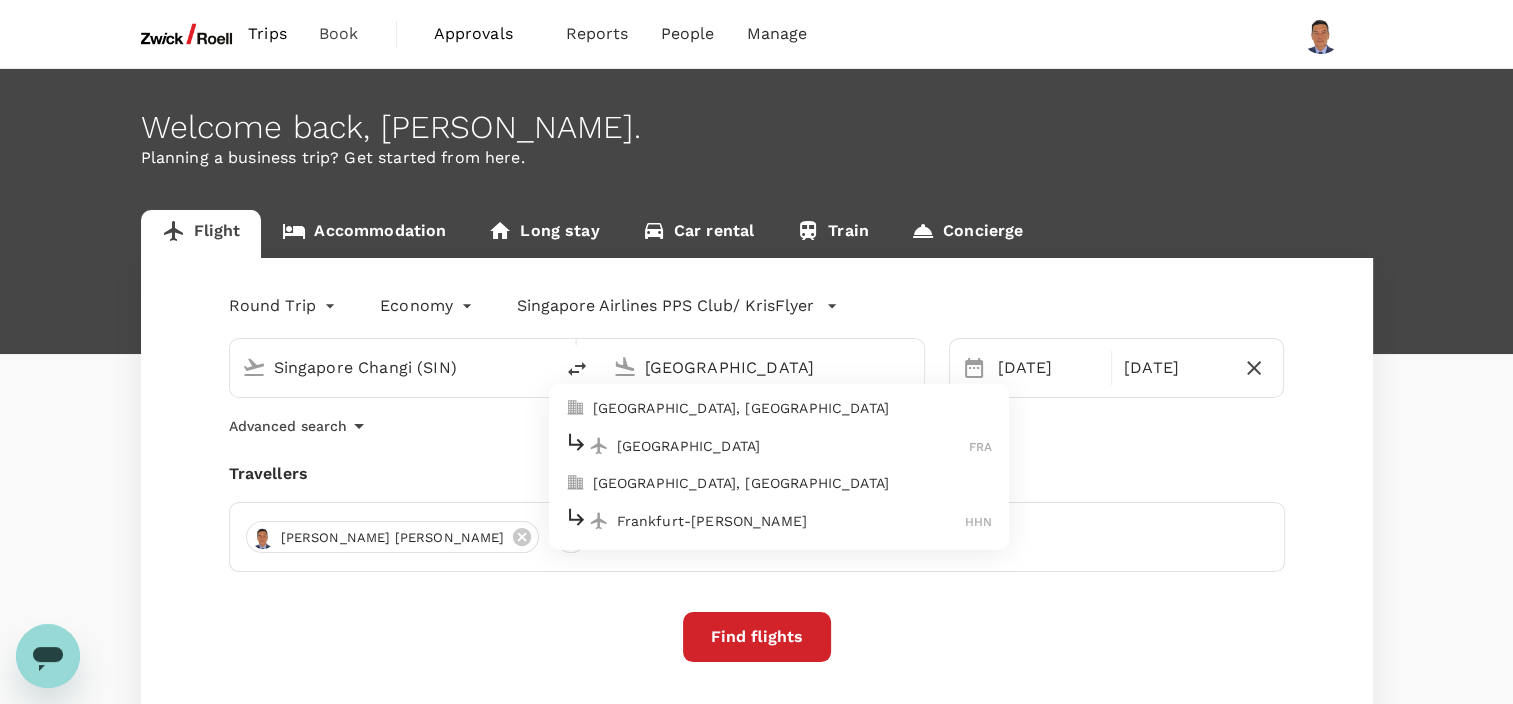 click on "[GEOGRAPHIC_DATA]" at bounding box center [793, 446] 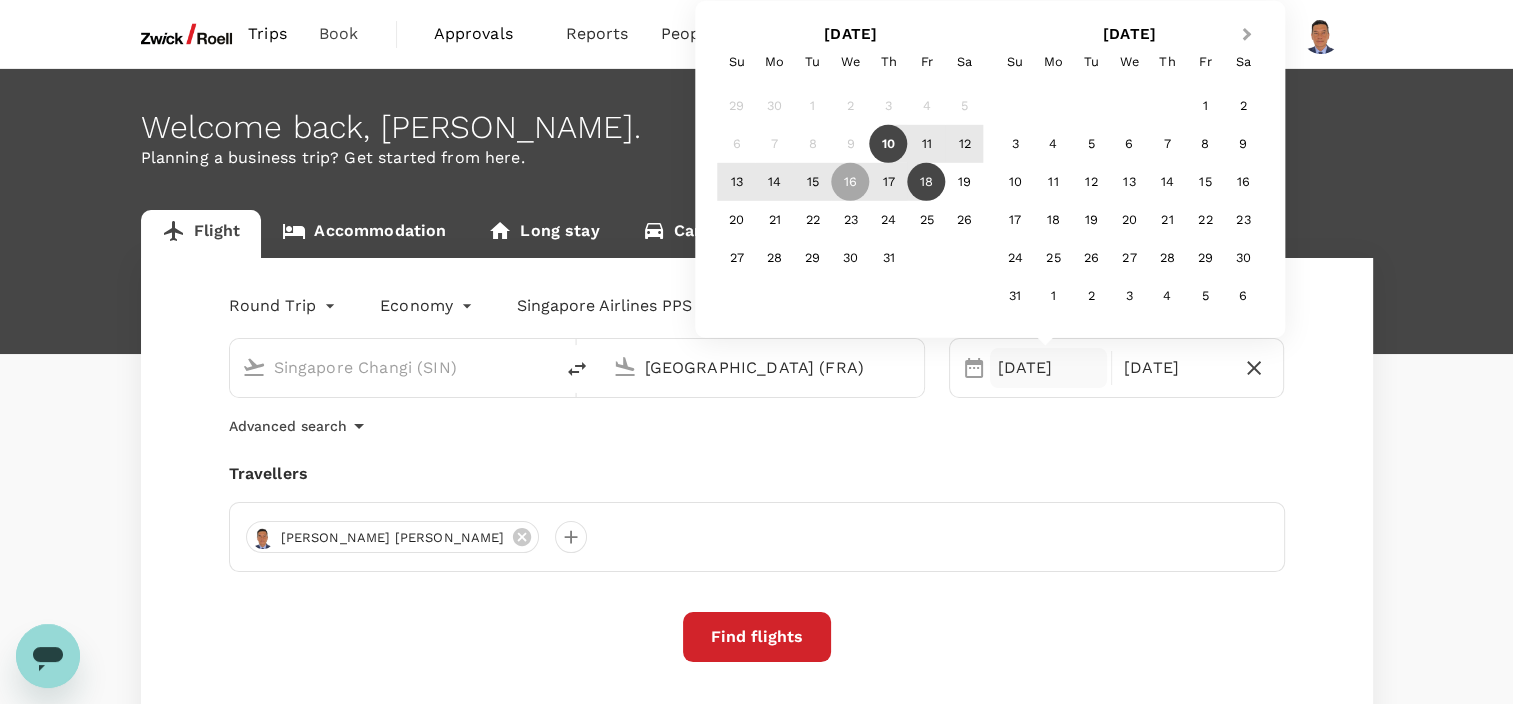 type on "[GEOGRAPHIC_DATA] (FRA)" 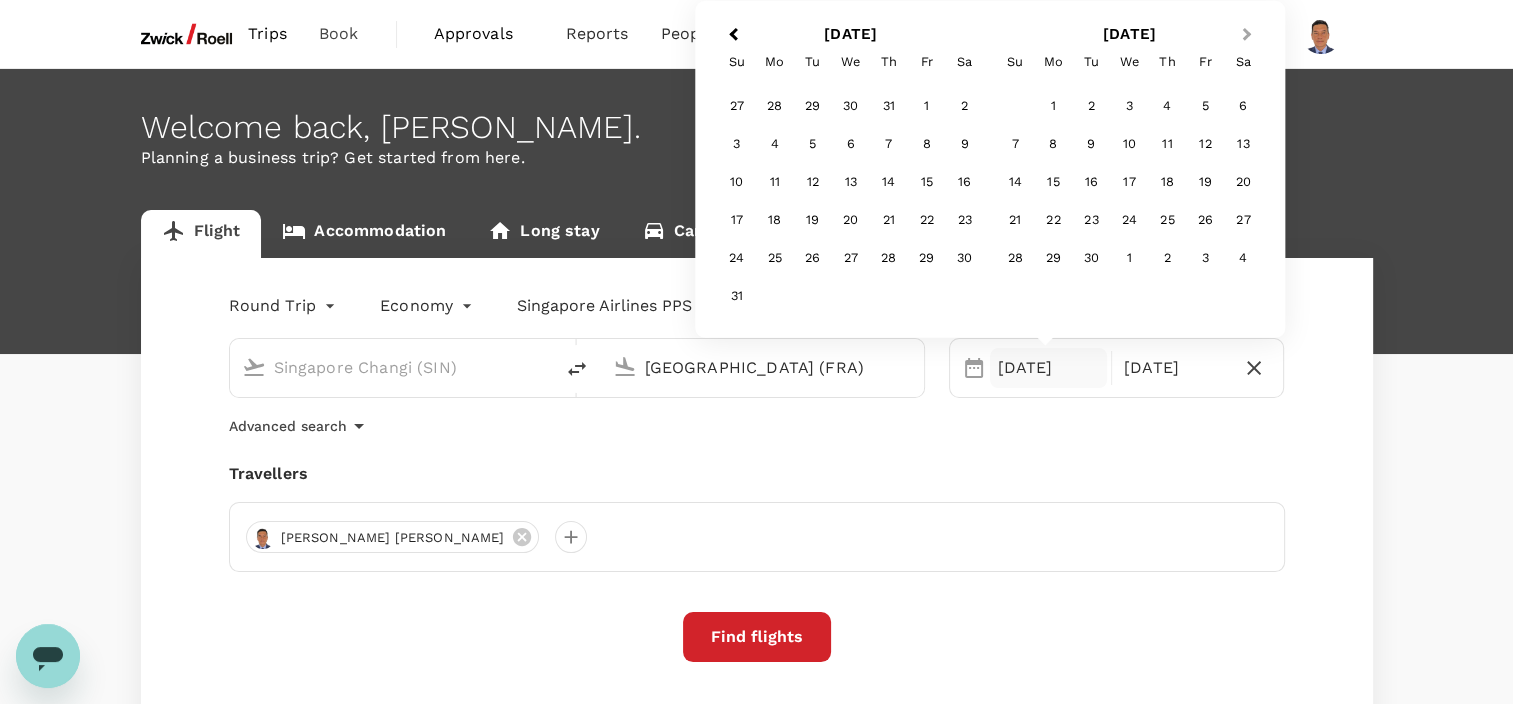 click on "Next Month" at bounding box center [1249, 36] 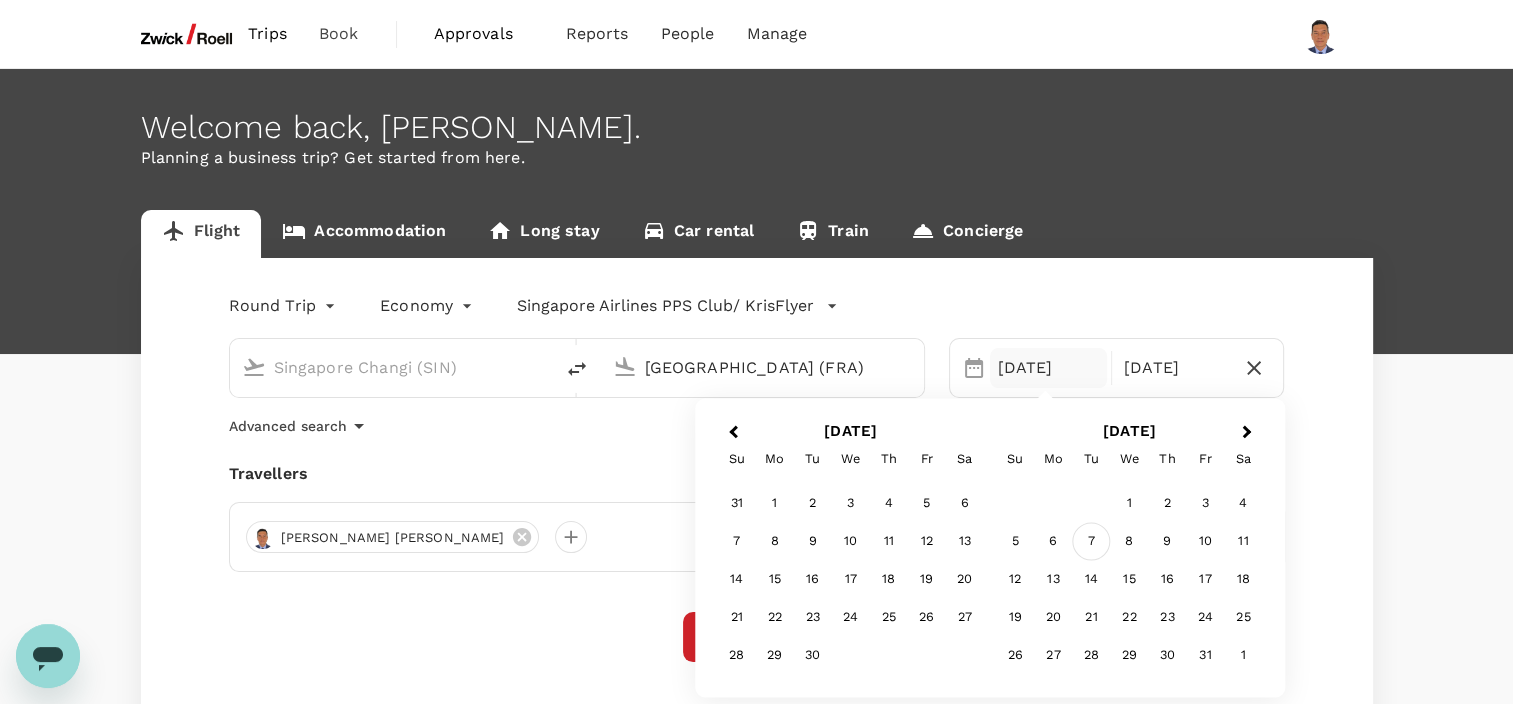 click on "7" at bounding box center (1091, 542) 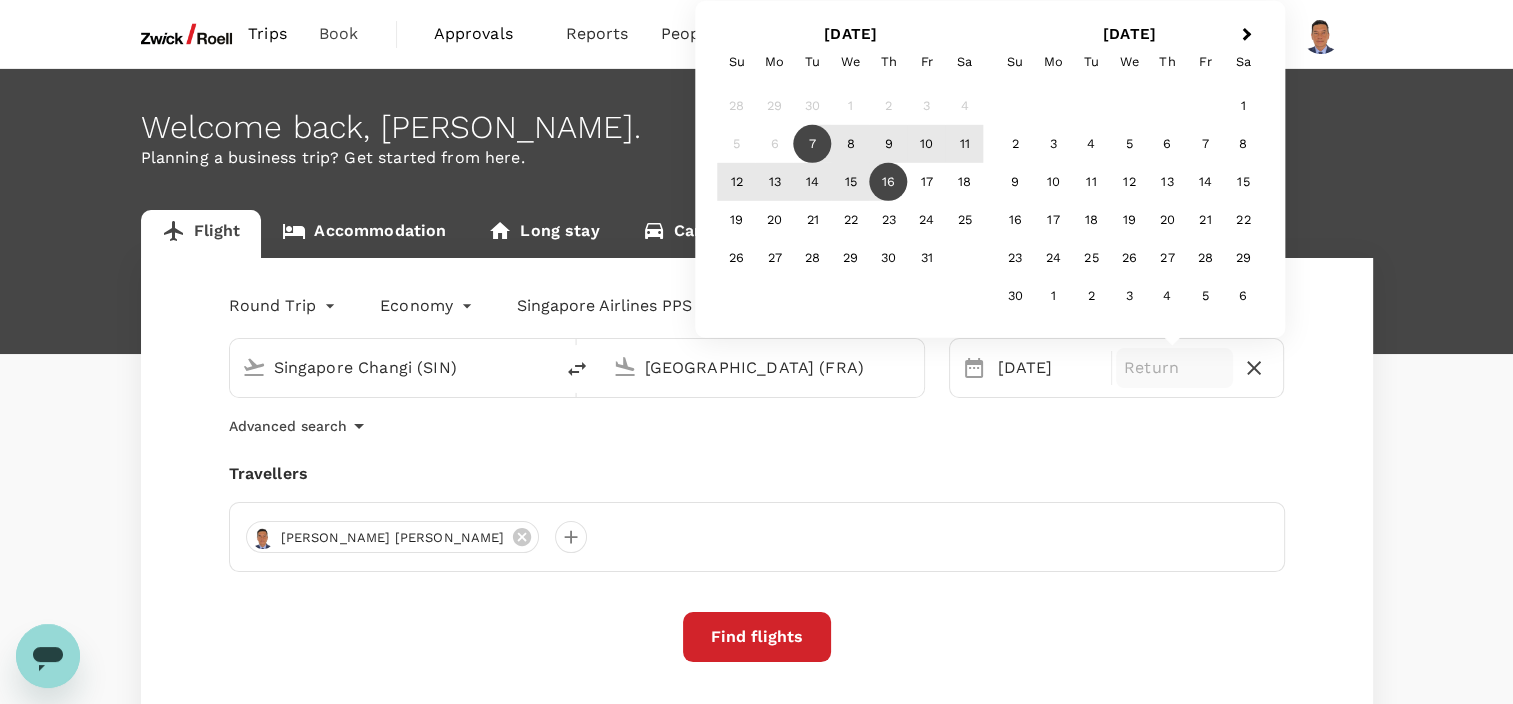 click on "16" at bounding box center (889, 182) 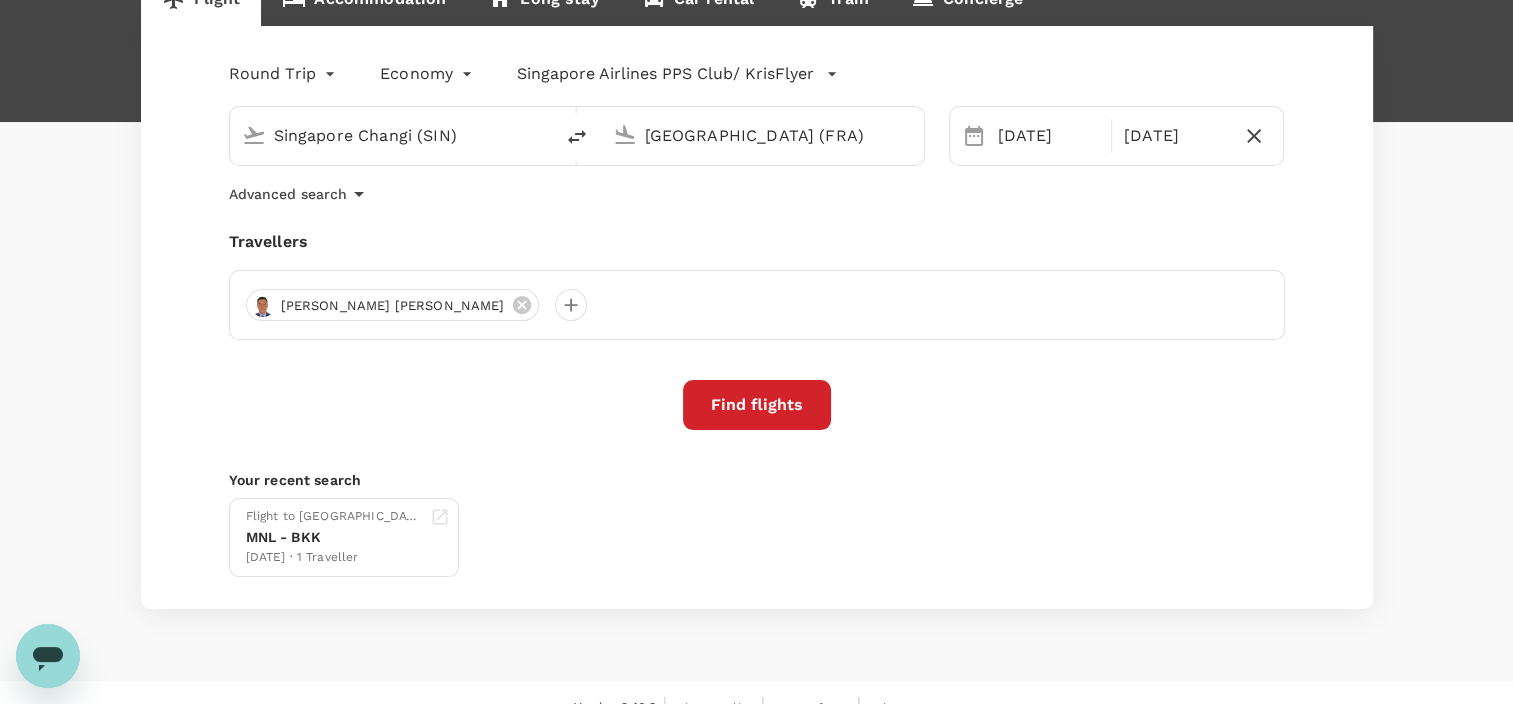 scroll, scrollTop: 261, scrollLeft: 0, axis: vertical 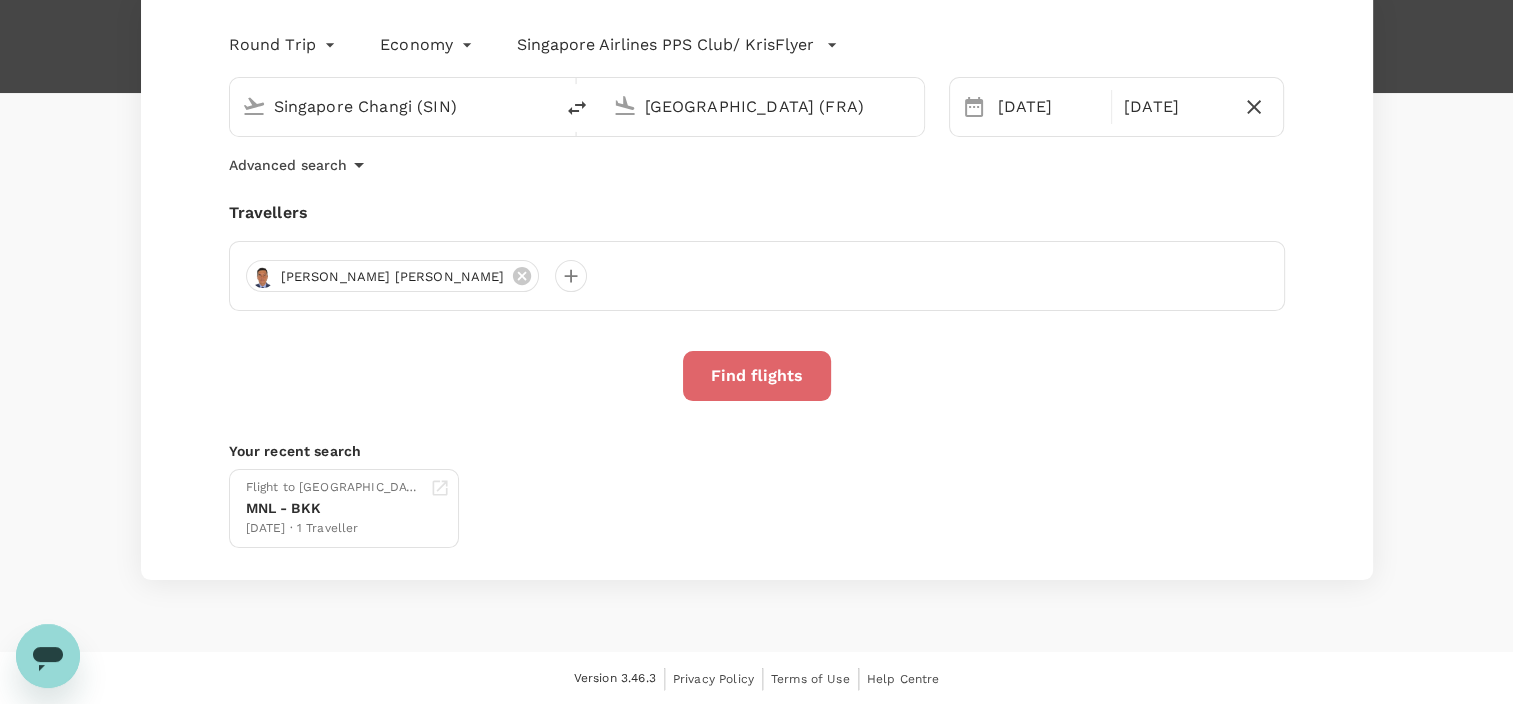 click on "Find flights" at bounding box center (757, 376) 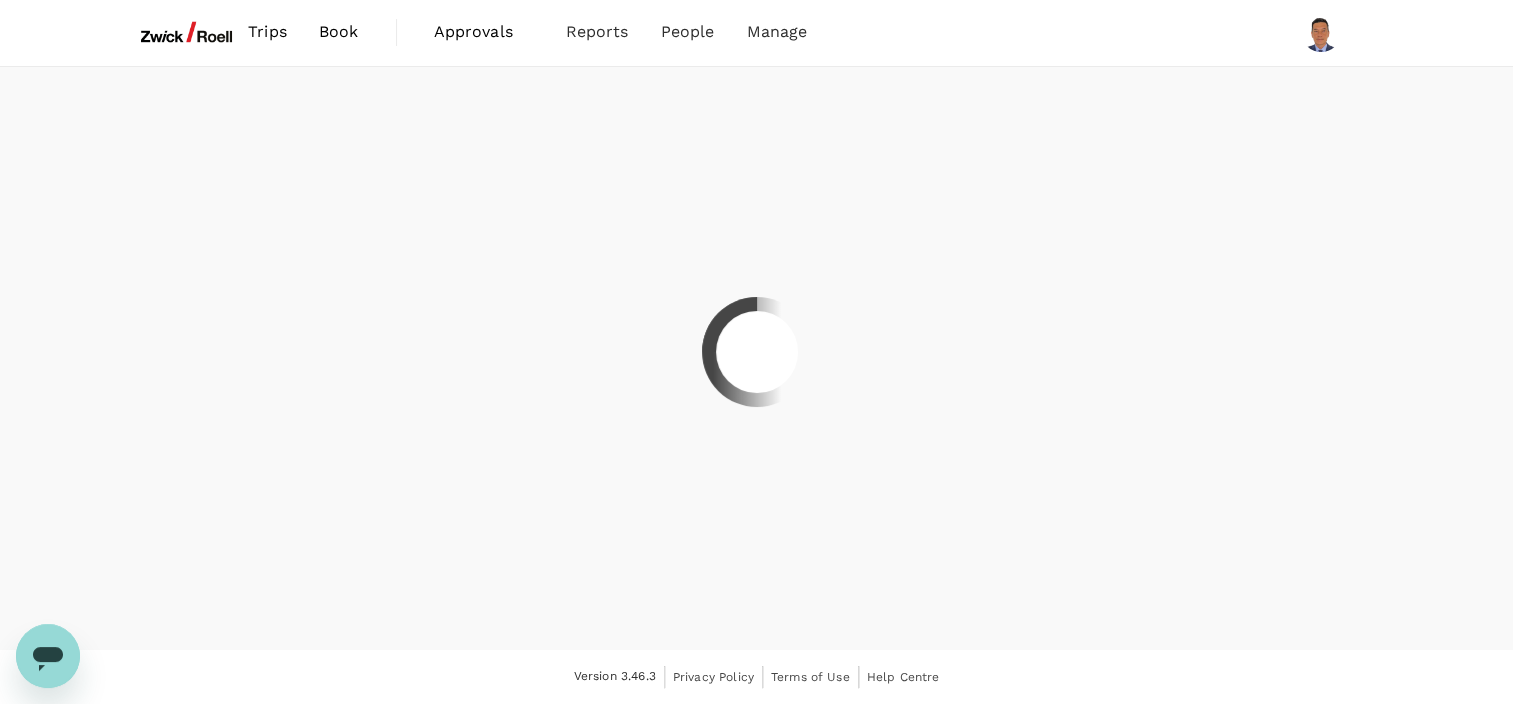 scroll, scrollTop: 0, scrollLeft: 0, axis: both 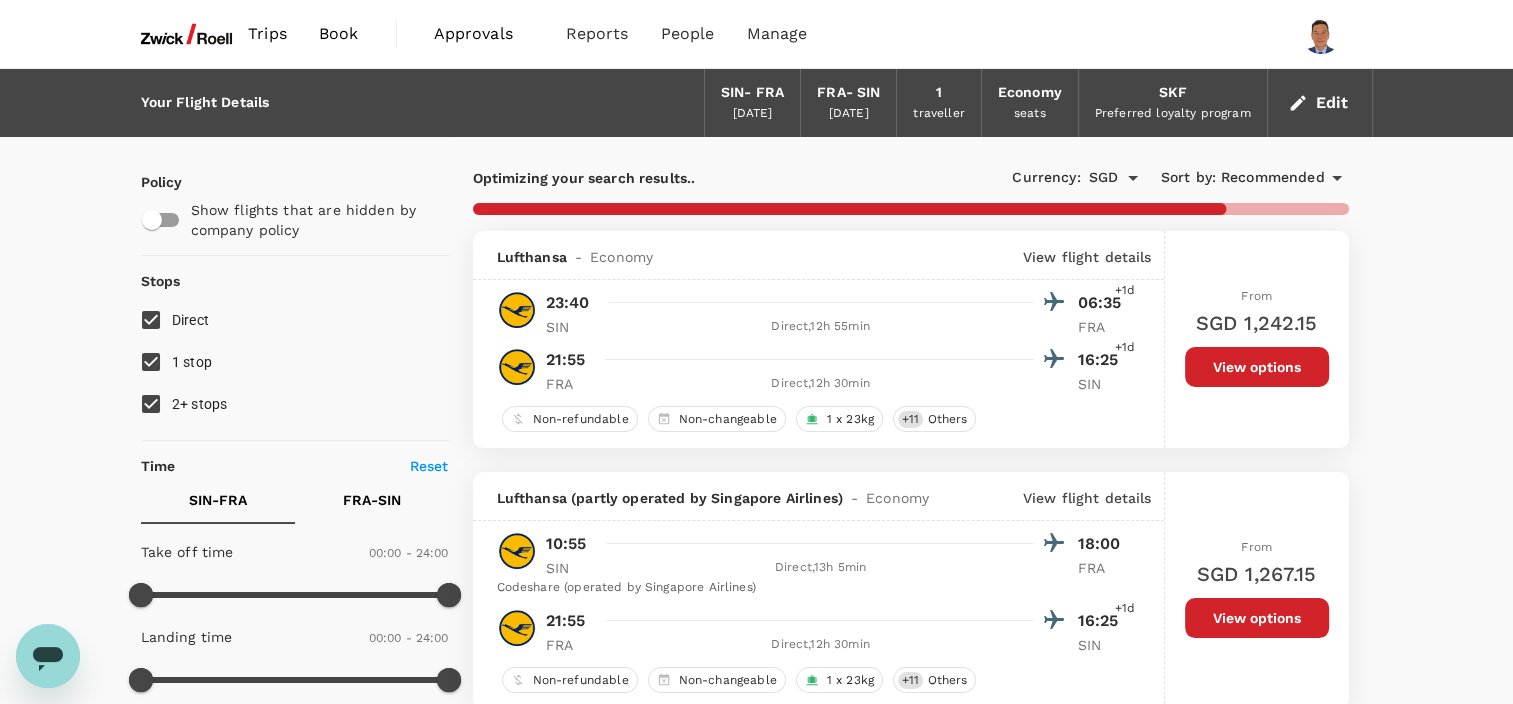 click on "2+ stops" at bounding box center [151, 404] 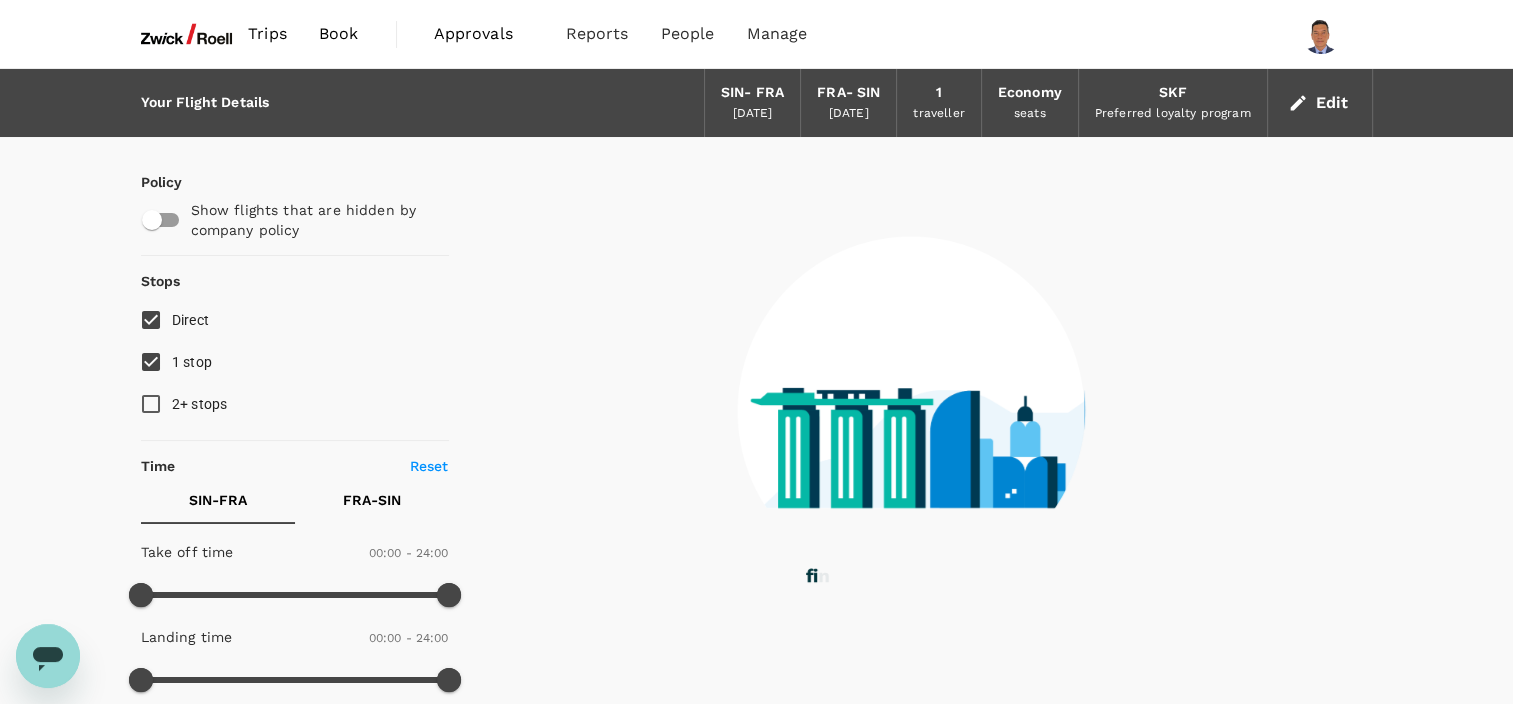 click on "1 stop" at bounding box center [151, 362] 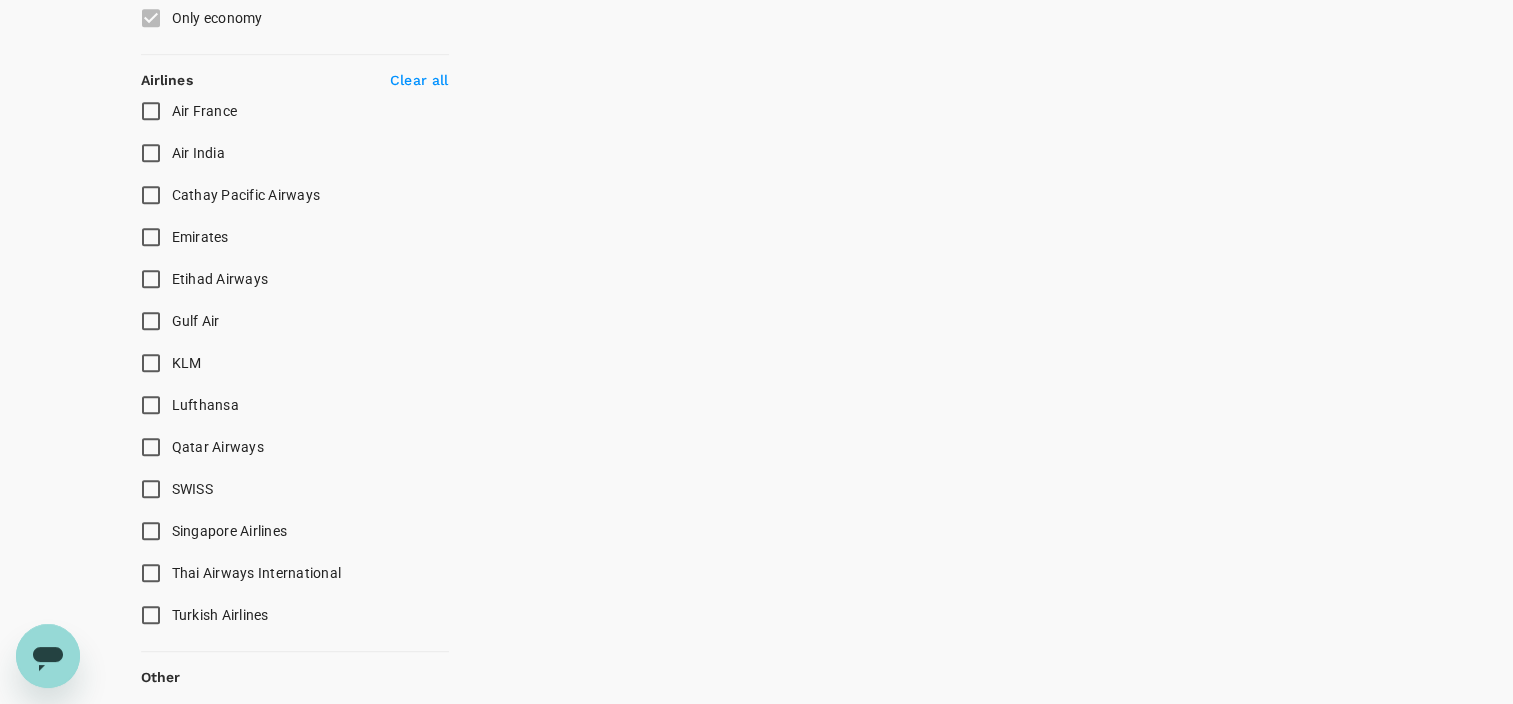 scroll, scrollTop: 1200, scrollLeft: 0, axis: vertical 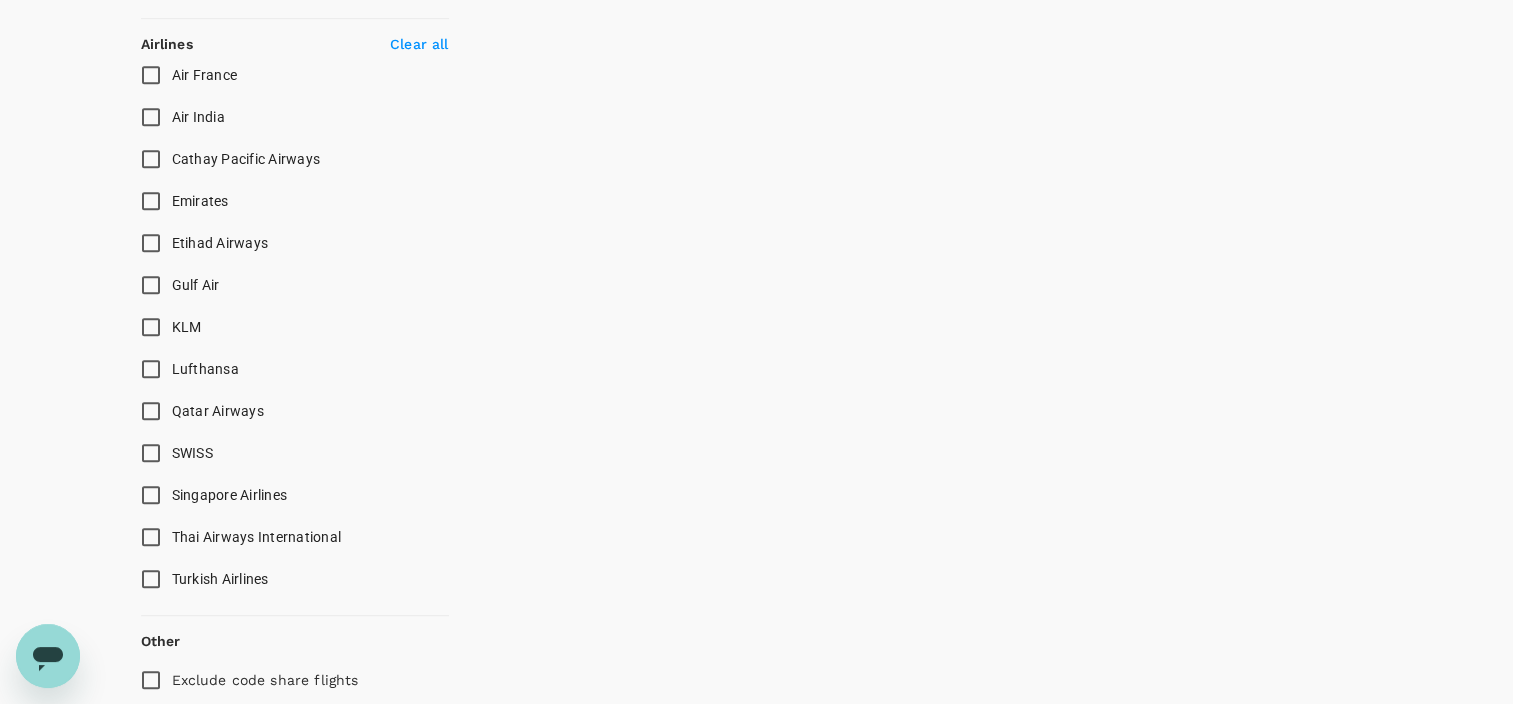 click on "Singapore Airlines" at bounding box center [151, 495] 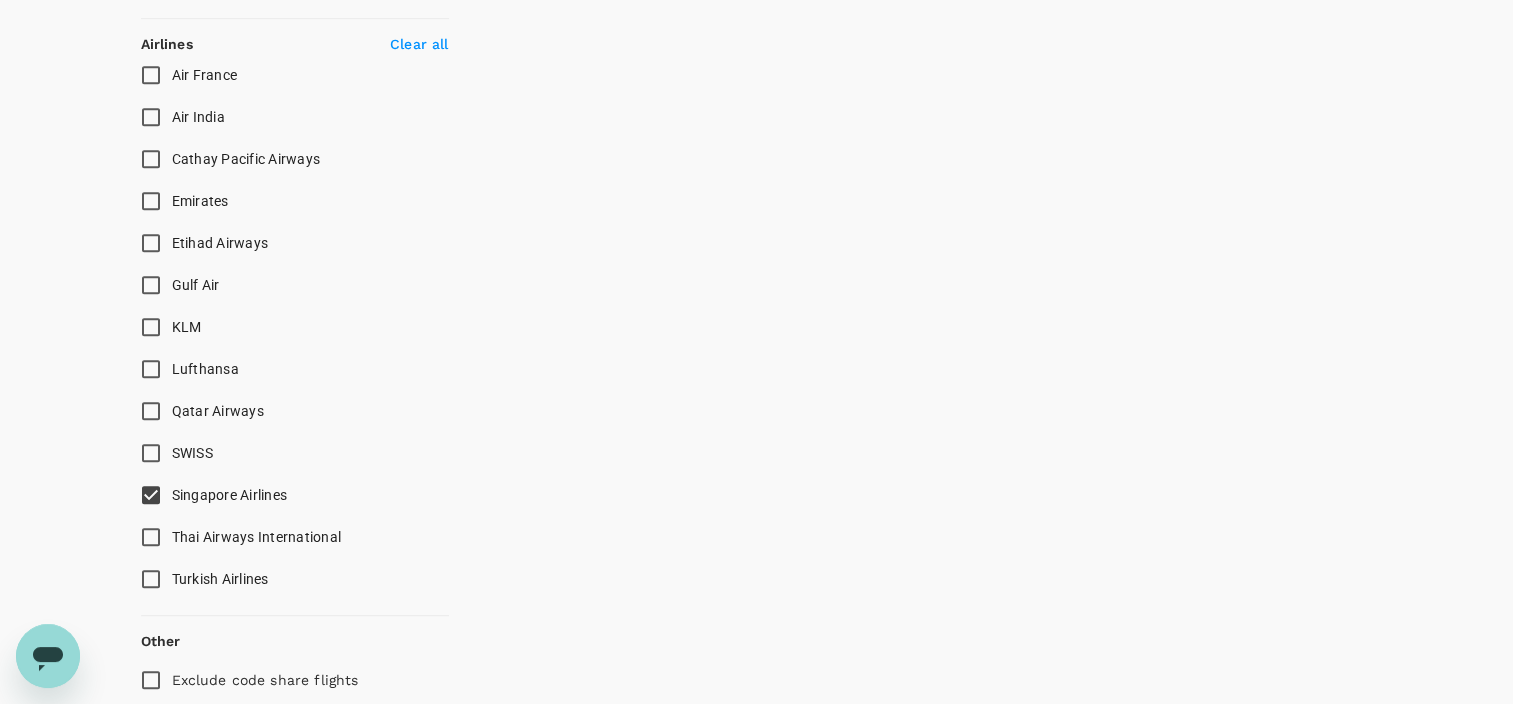 click on "Thai Airways International" at bounding box center (151, 537) 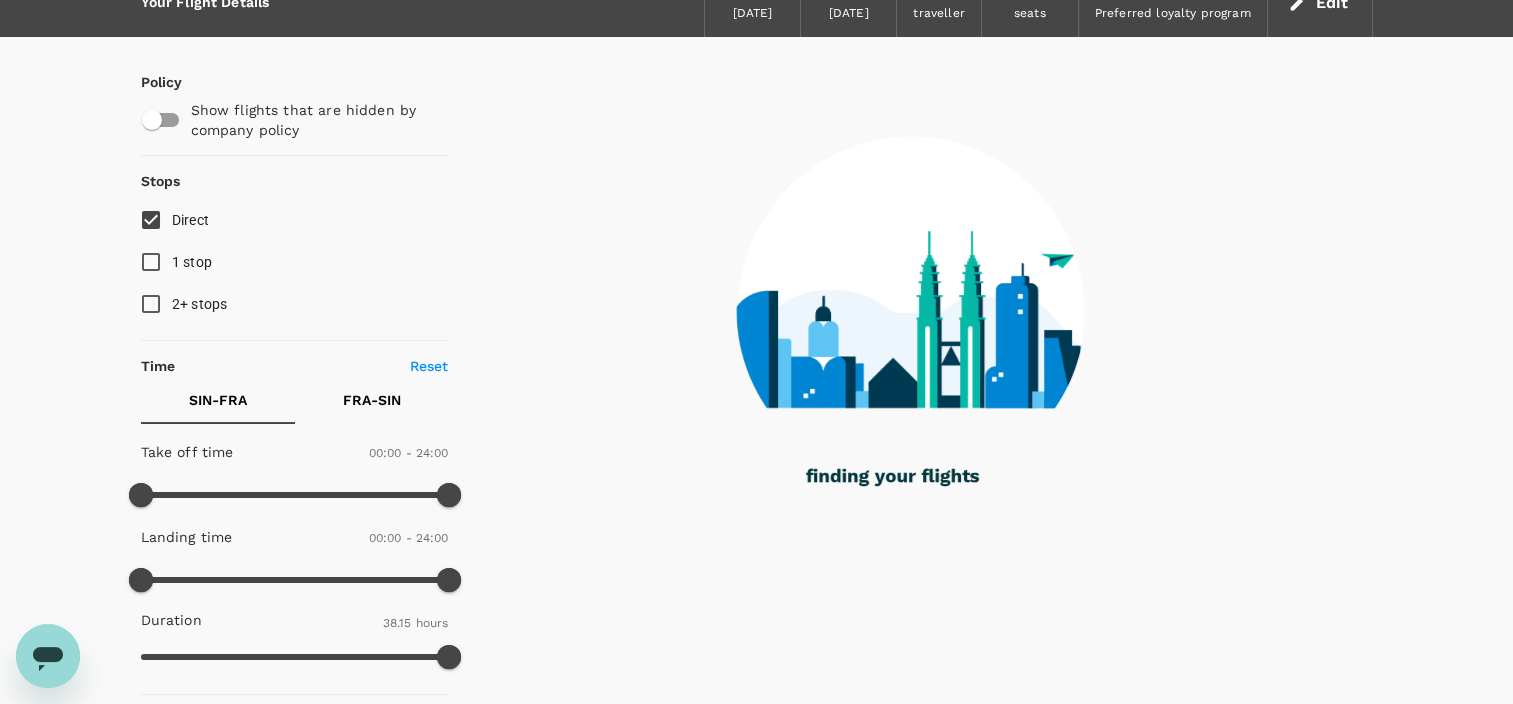 scroll, scrollTop: 0, scrollLeft: 0, axis: both 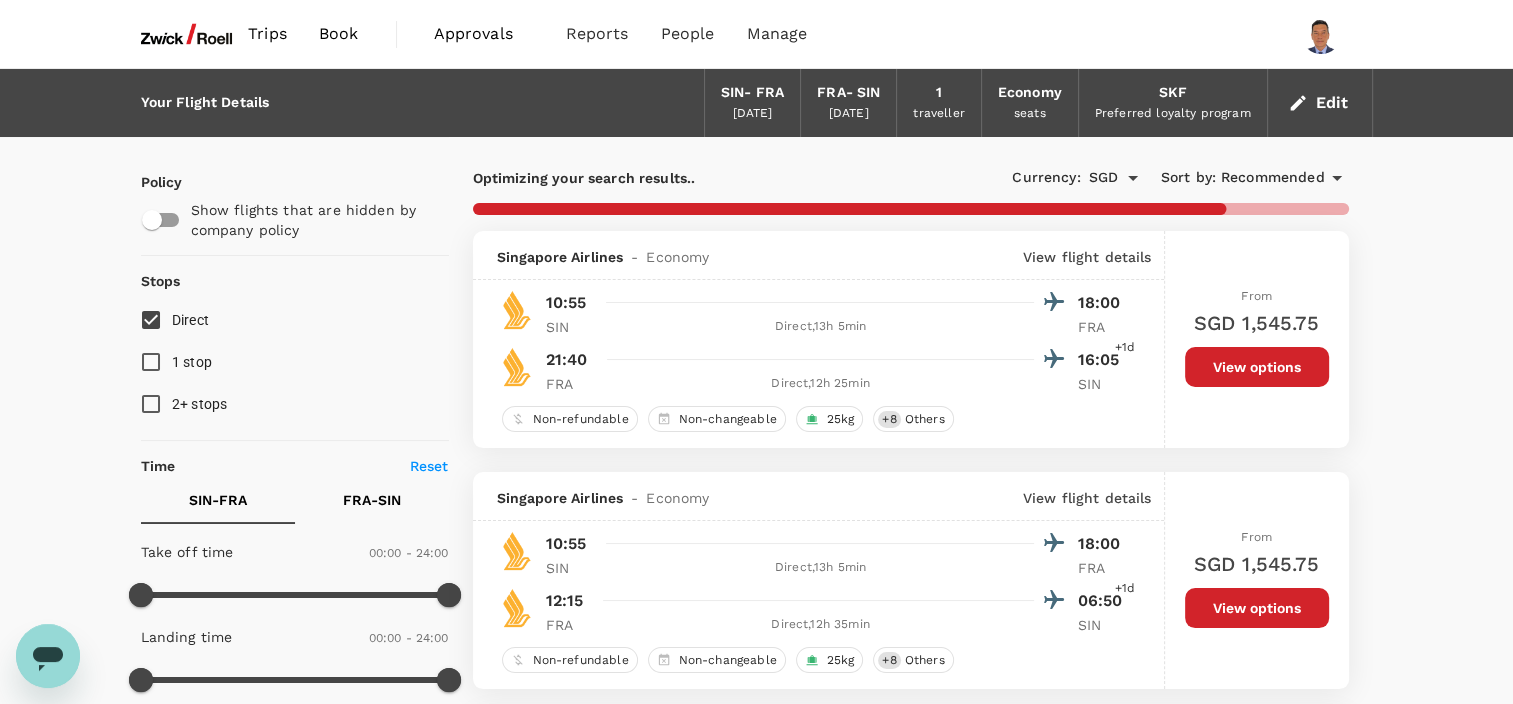 checkbox on "false" 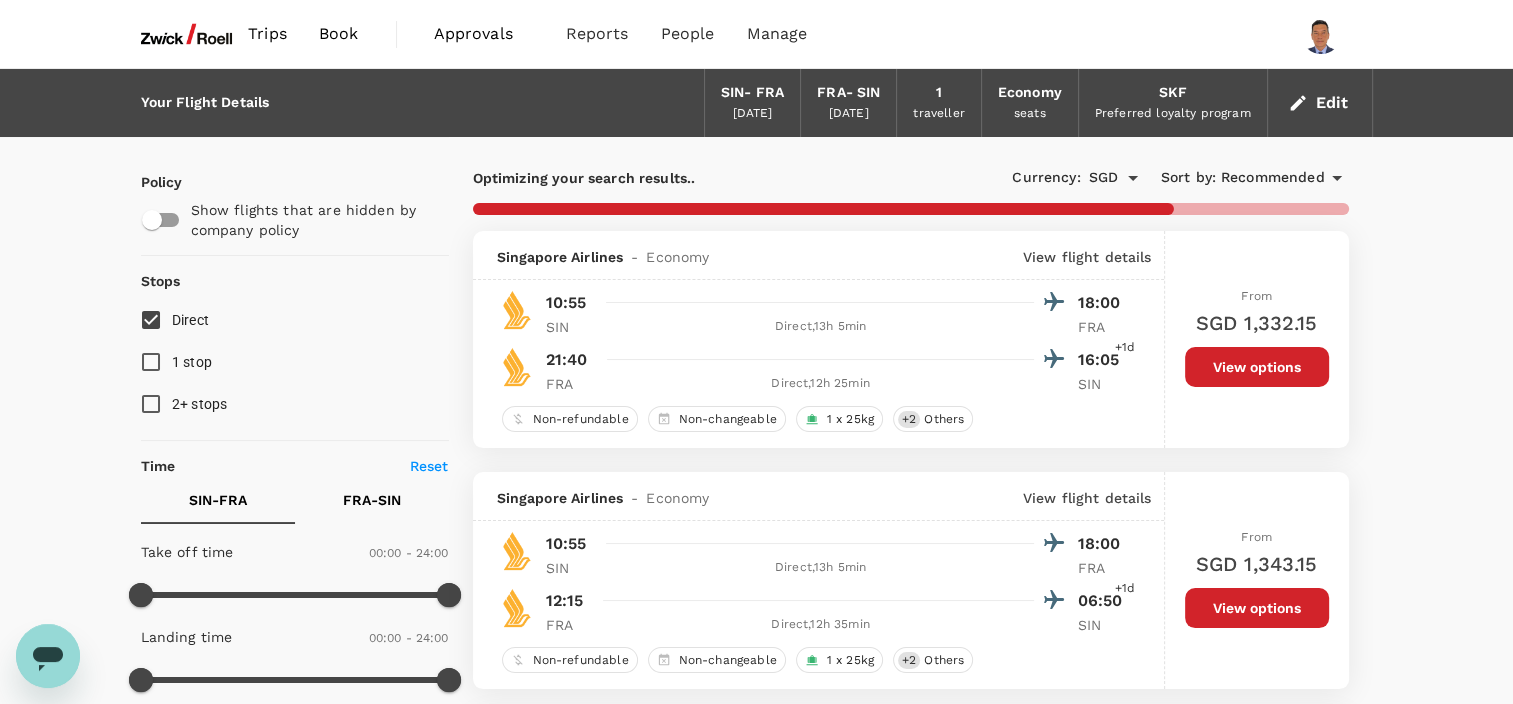click on "Economy" at bounding box center [1030, 93] 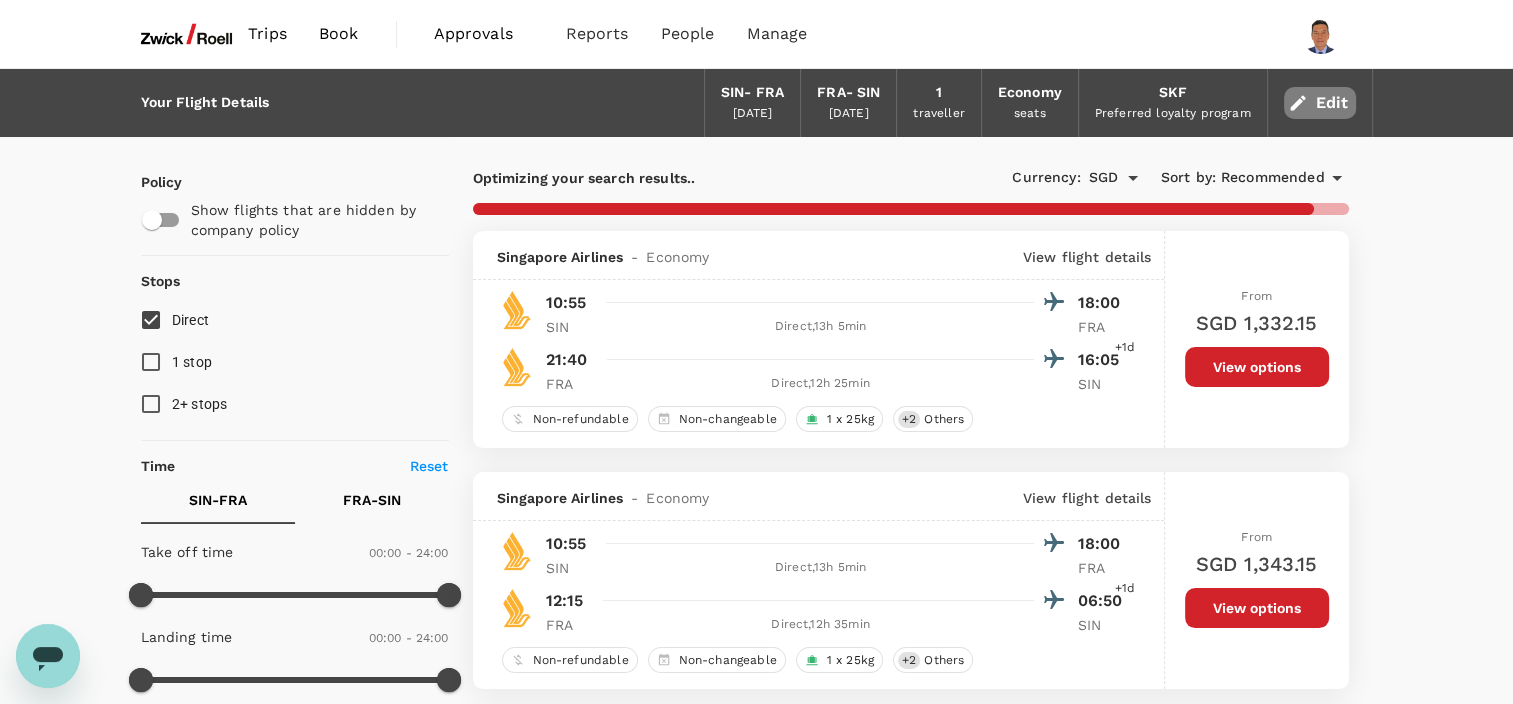 click on "Edit" at bounding box center (1320, 103) 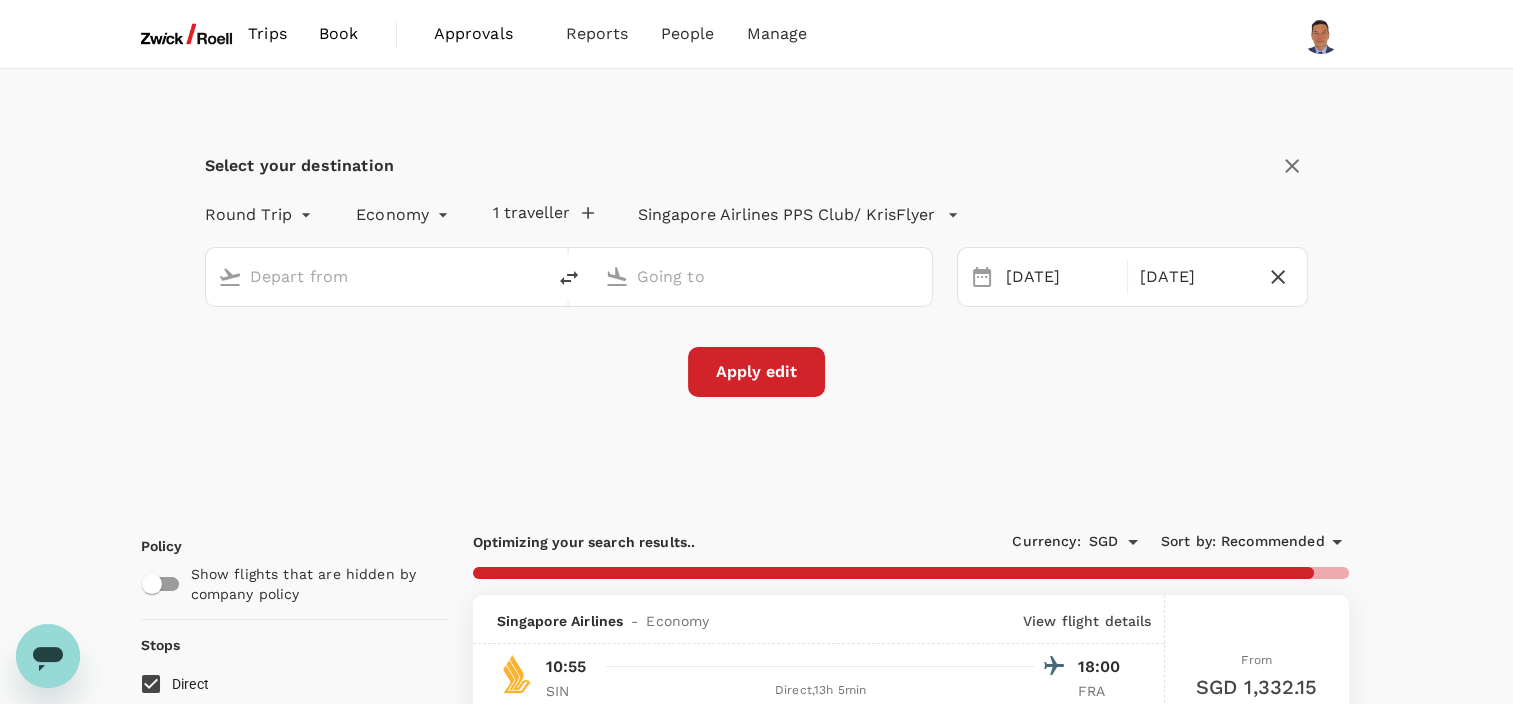 type on "Singapore Changi (SIN)" 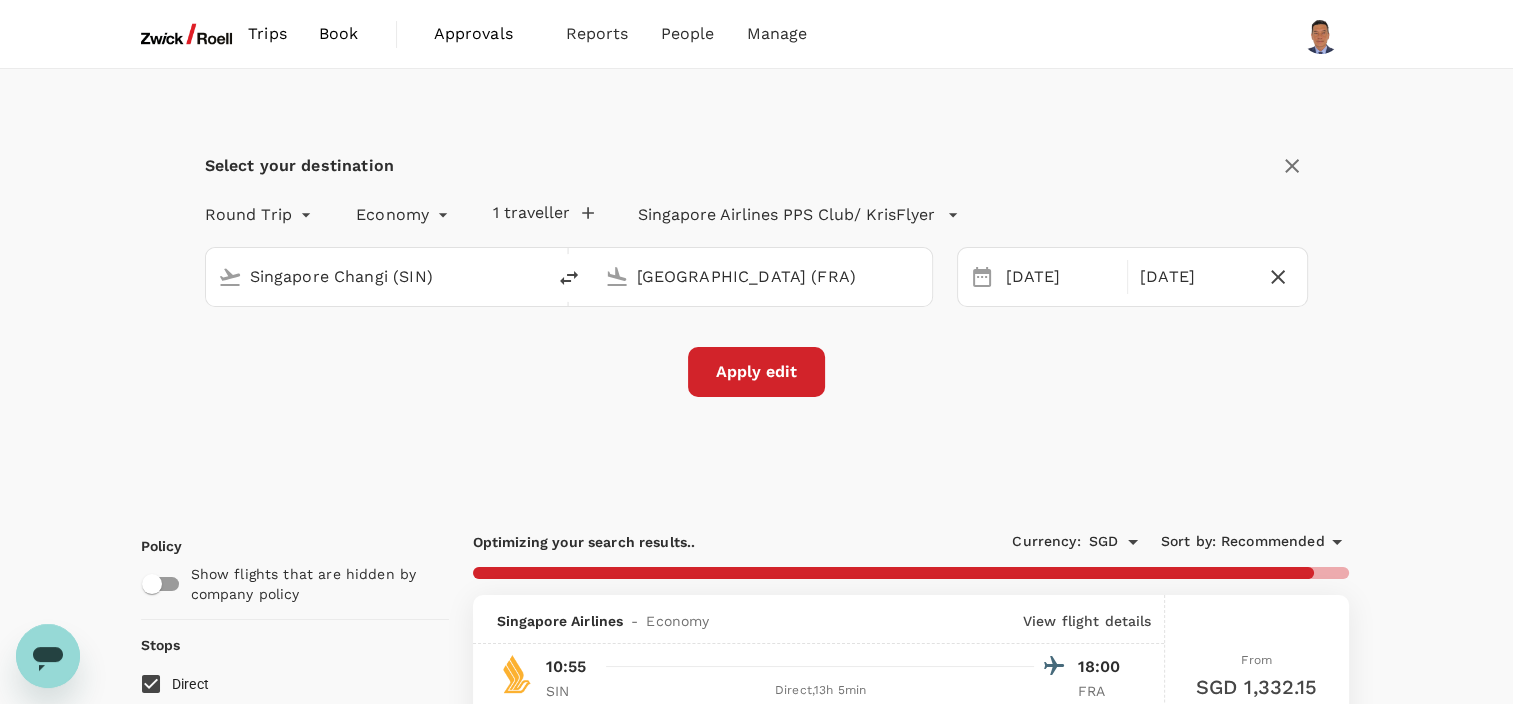 click on "Trips Book Approvals 0 Reports People Manage Select your destination Round Trip roundtrip Economy economy 1   traveller Singapore Airlines PPS Club/ KrisFlyer Singapore Changi (SIN) [GEOGRAPHIC_DATA] ([GEOGRAPHIC_DATA]) [DATE] Oct Apply edit Policy Show flights that are hidden by company policy Stops Direct 1 stop 2+ stops Time Reset SIN - FRA FRA - SIN Take off time 00:00 - 24:00 Landing time 00:00 - 24:00 Duration 38.15 hours Take off time 00:00 - 24:00 Landing time 00:00 - 24:00 Duration 36.5 hours Business trip essentials Clear all Cabin baggage Checked baggage Flexible to change Refundable Free seat selection Complimentary drinks and meal Cabin class Change Economy Only economy Mix with premium-economy Airlines Clear all Air France Air India Cathay Pacific Airways Condor Flugdienst Emirates Etihad Airways Gulf Air KLM Lufthansa Malaysia Airlines Qatar Airways SWISS Singapore Airlines Thai Airways International Turkish Airlines t'way Other Exclude code share flights Optimizing your search results.. Currency :  SGD" at bounding box center (756, 3083) 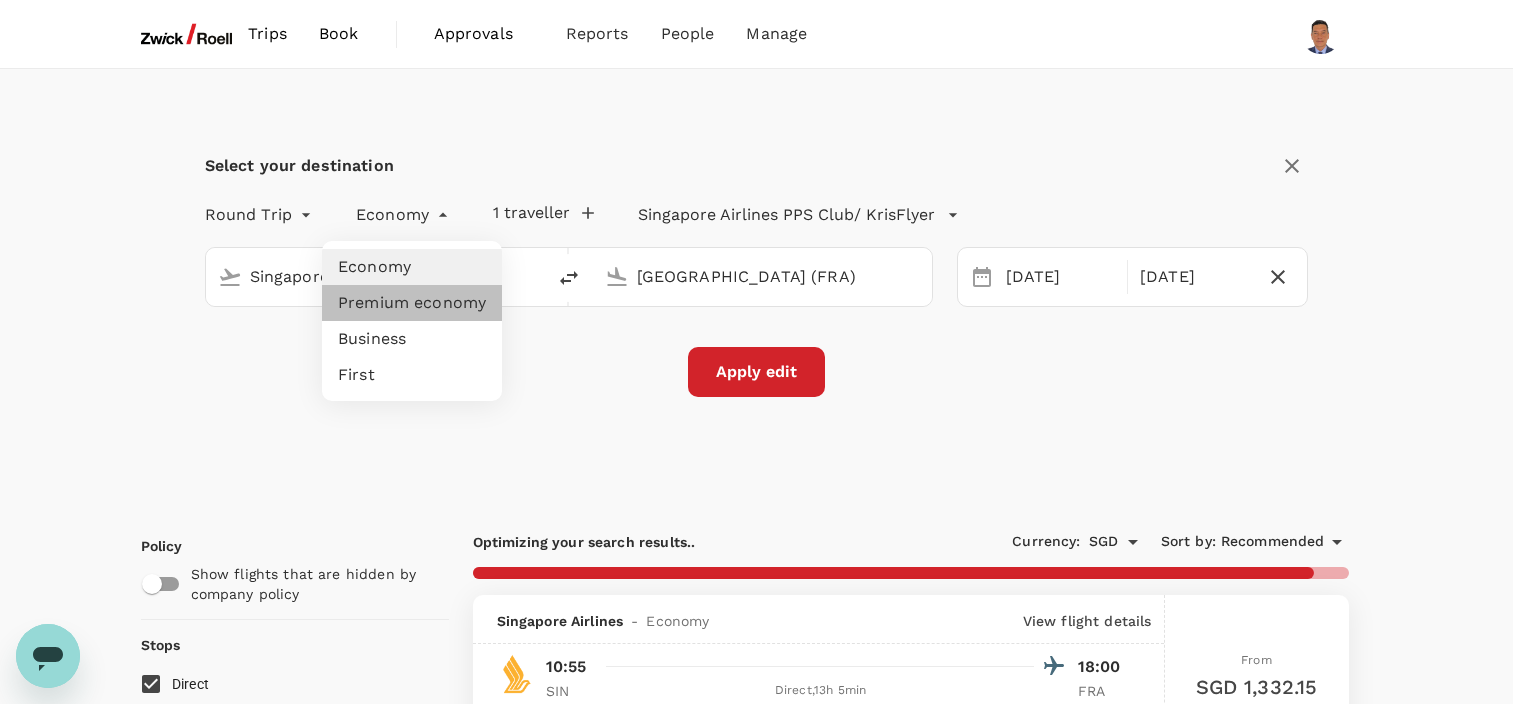 click on "Premium economy" at bounding box center (412, 303) 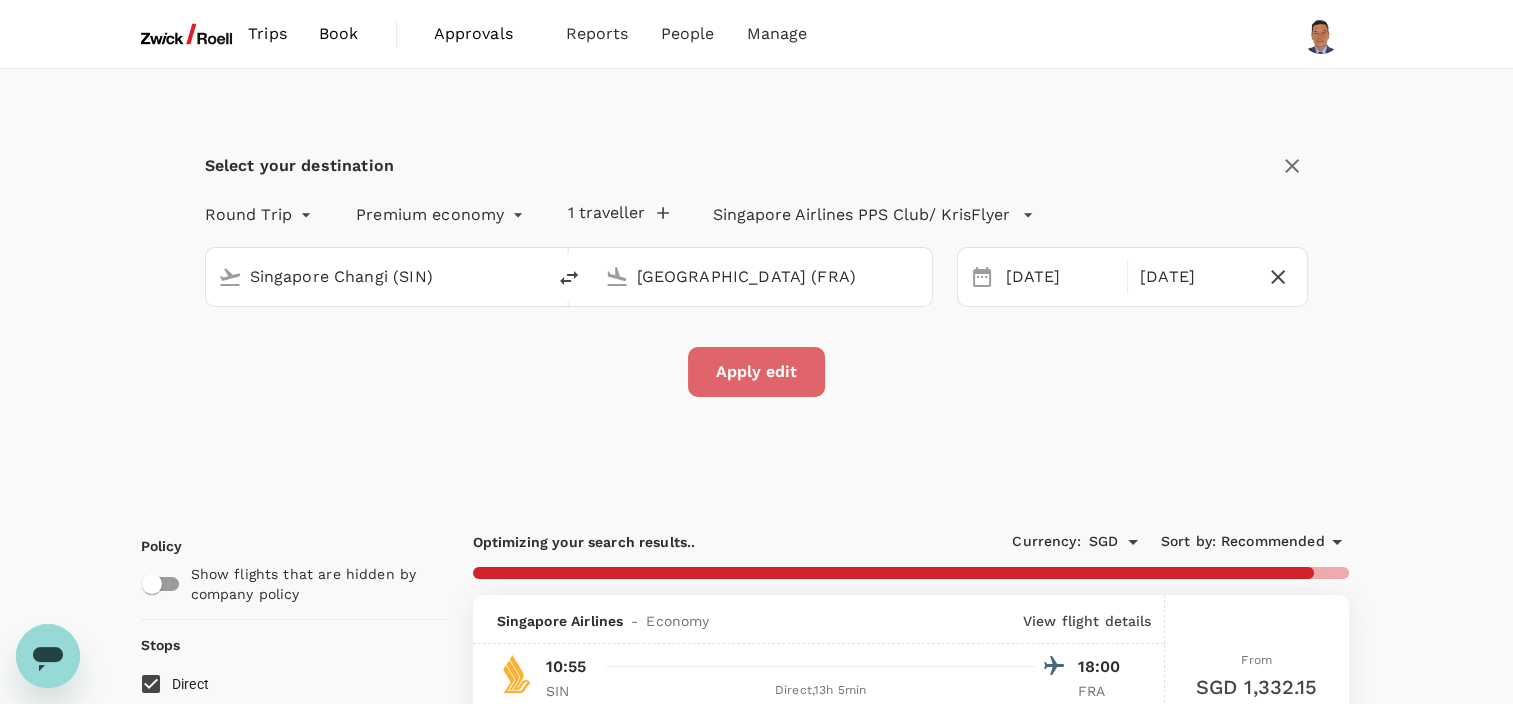 click on "Apply edit" at bounding box center [756, 372] 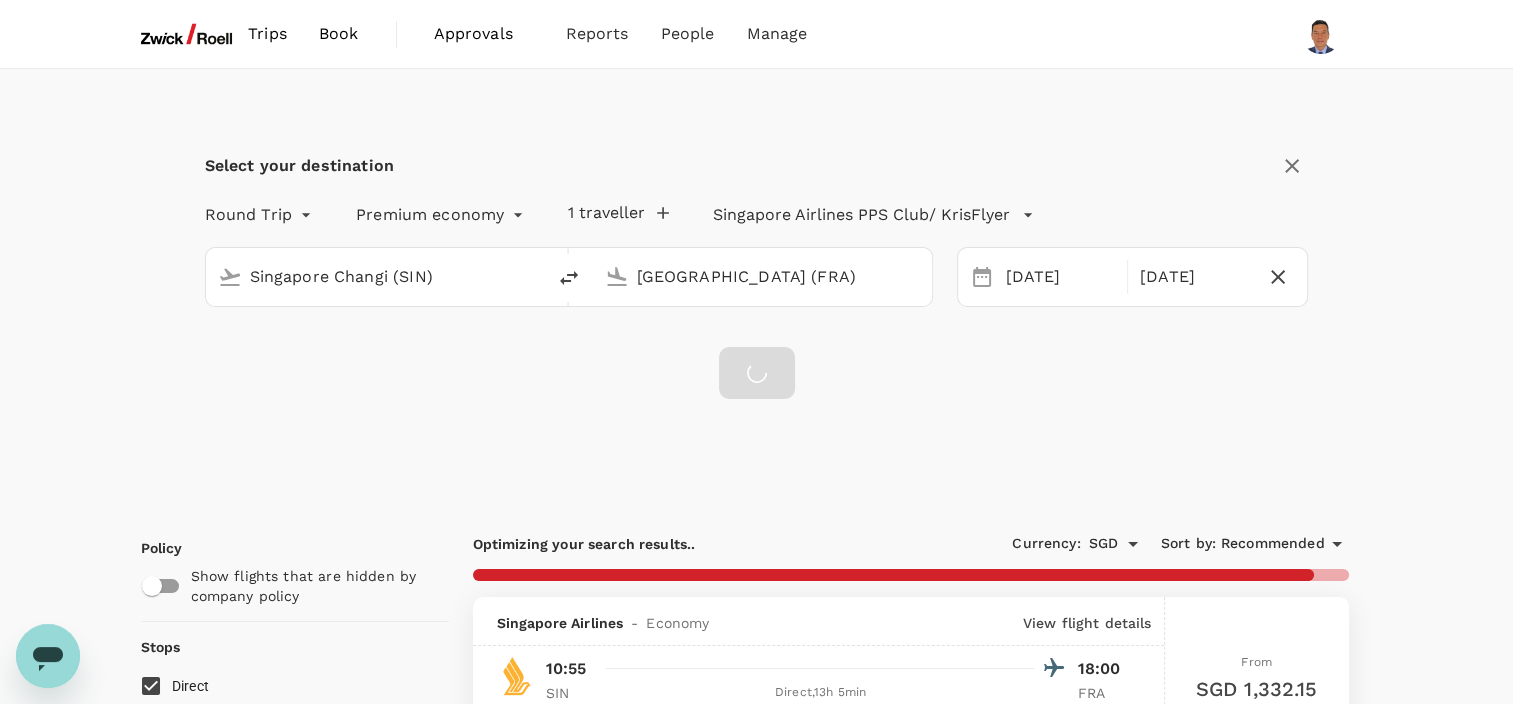 checkbox on "false" 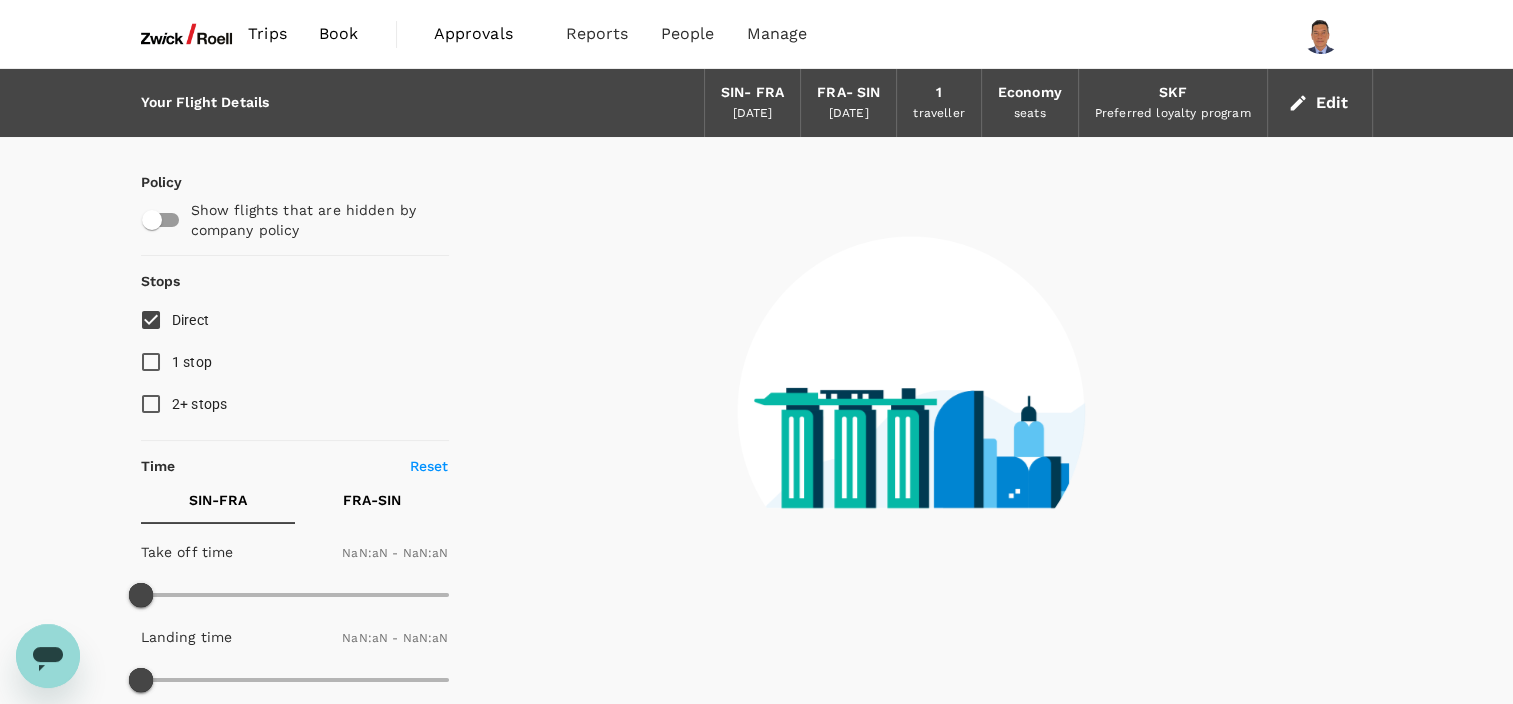 checkbox on "false" 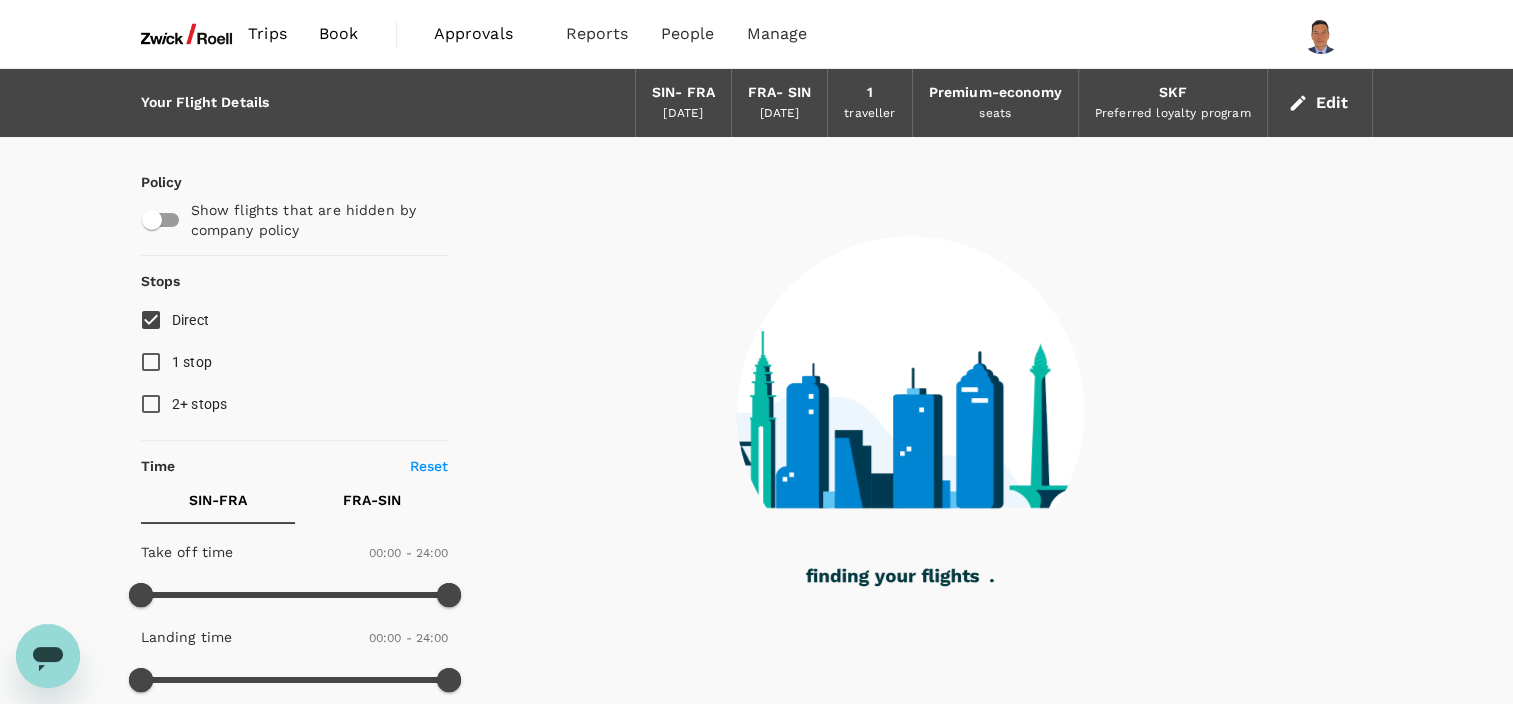 type on "1735" 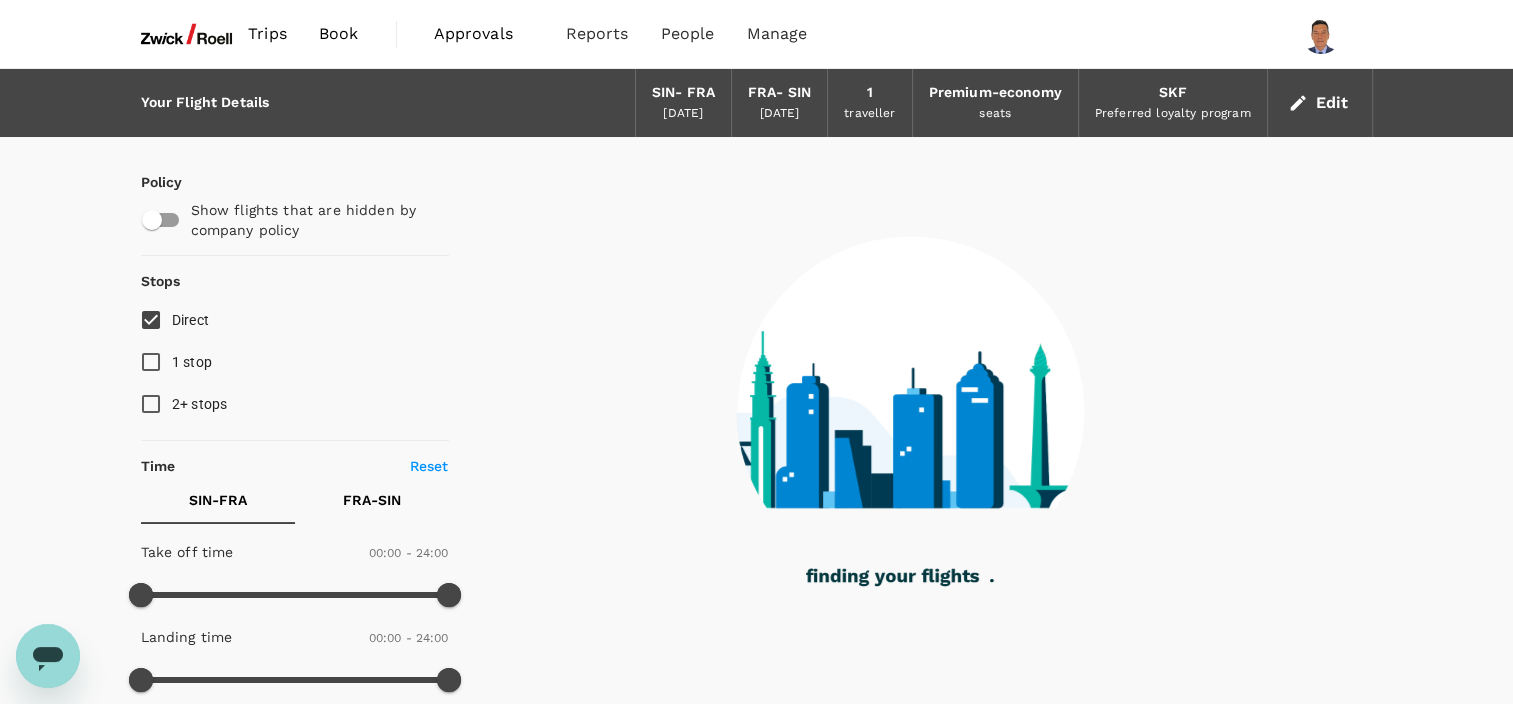 checkbox on "true" 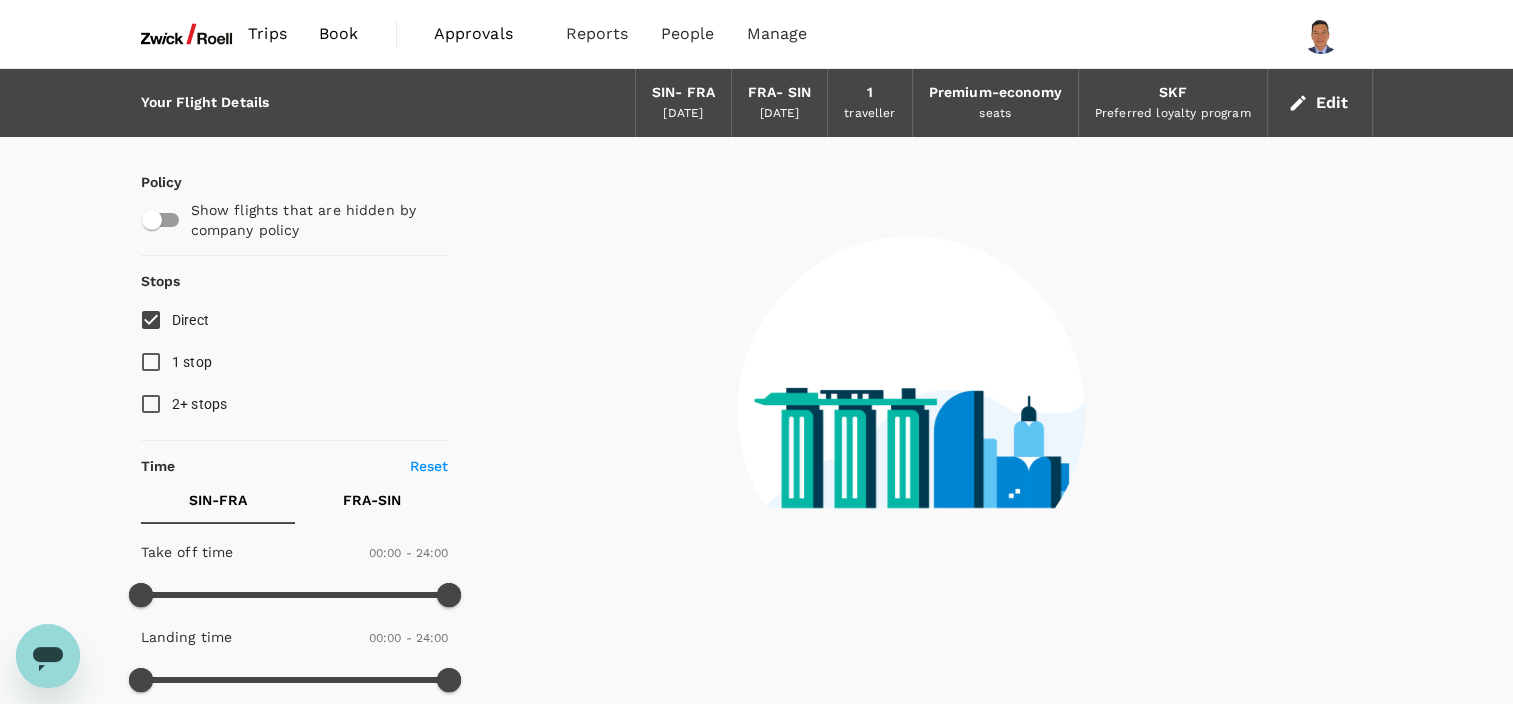 type on "1755" 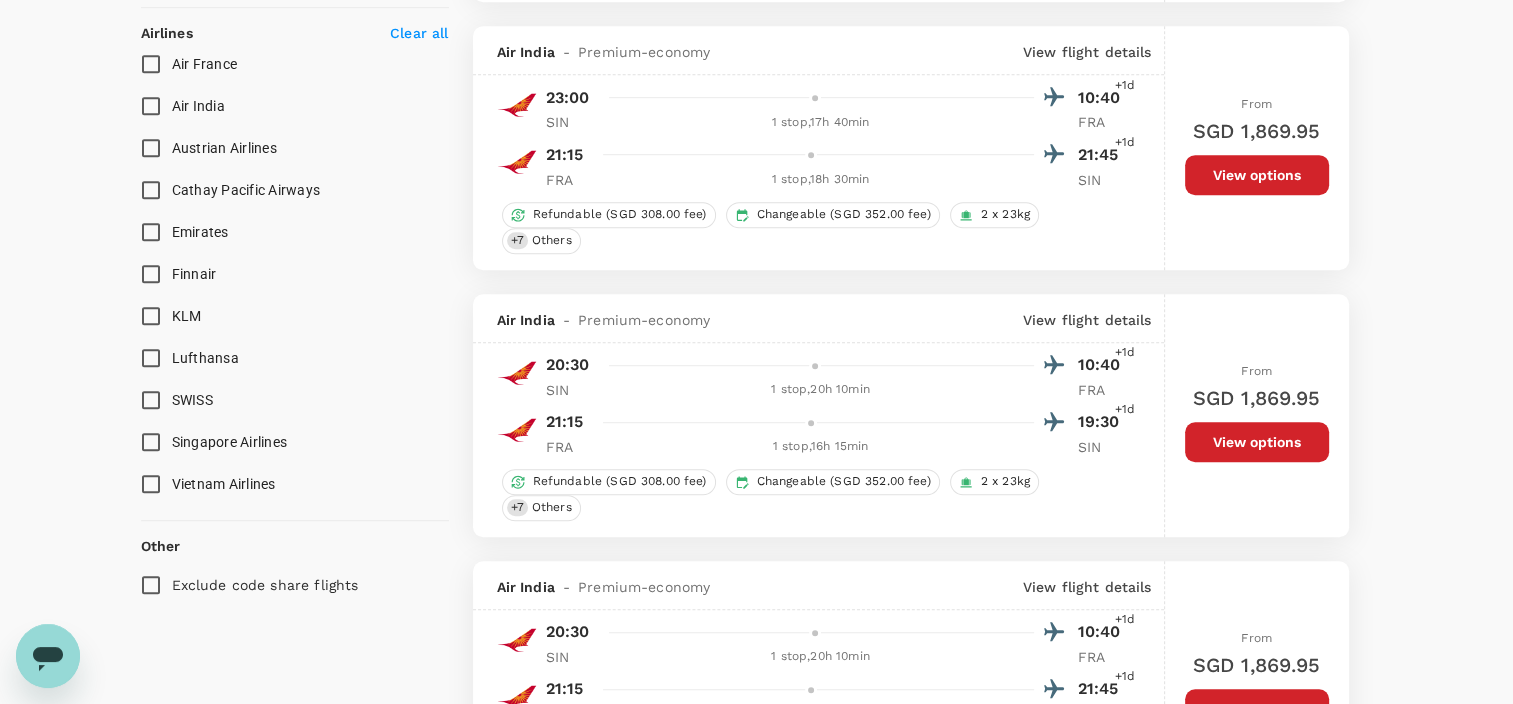scroll, scrollTop: 1300, scrollLeft: 0, axis: vertical 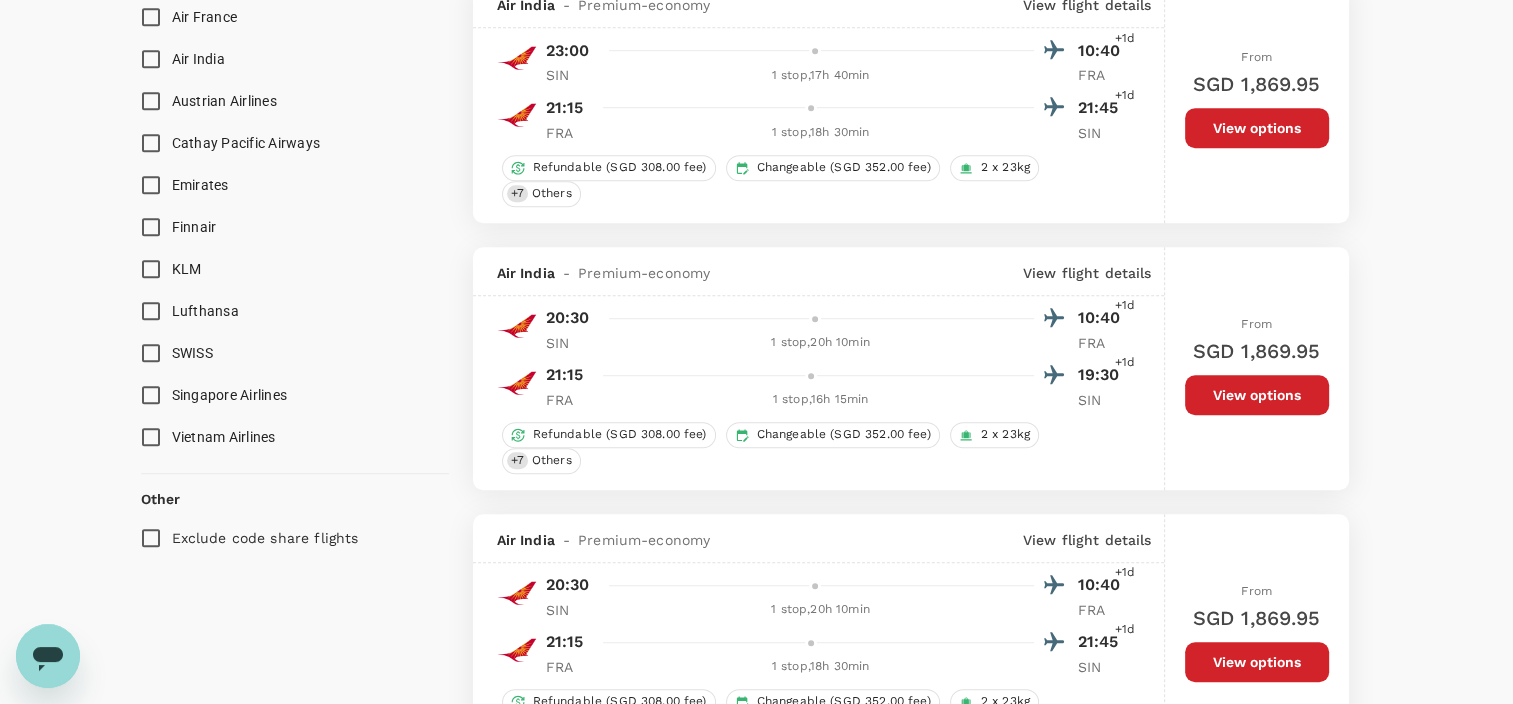 click on "Singapore Airlines" at bounding box center (151, 395) 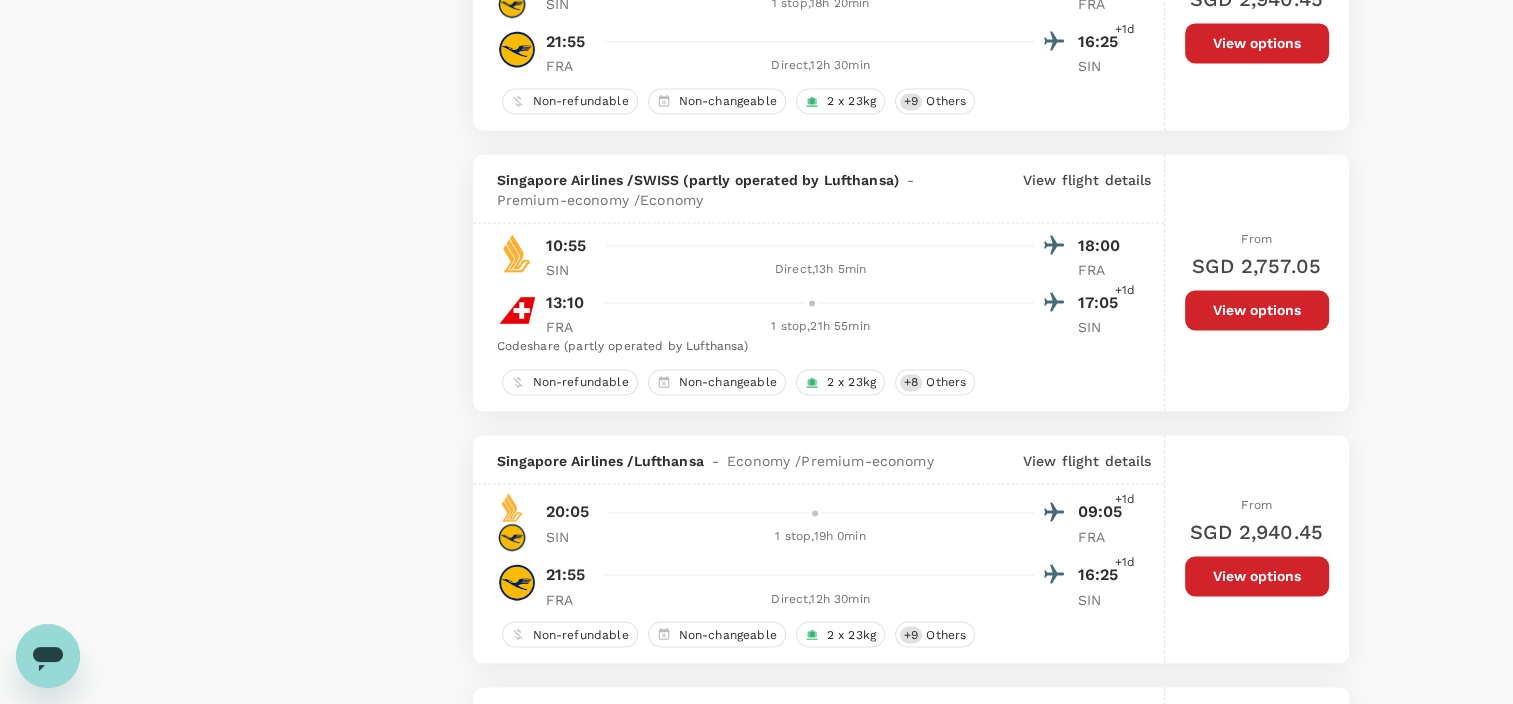 scroll, scrollTop: 2500, scrollLeft: 0, axis: vertical 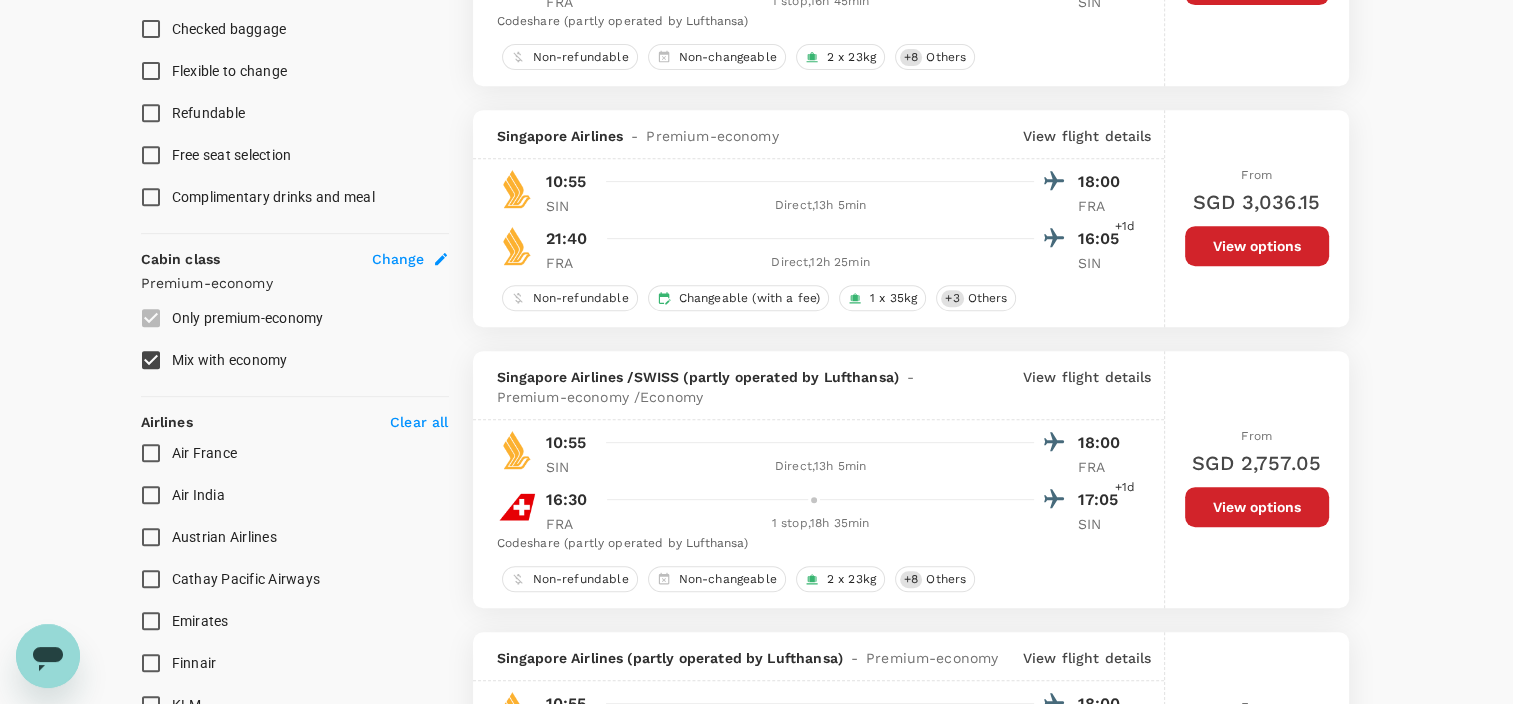 click on "Mix with economy" at bounding box center [151, 360] 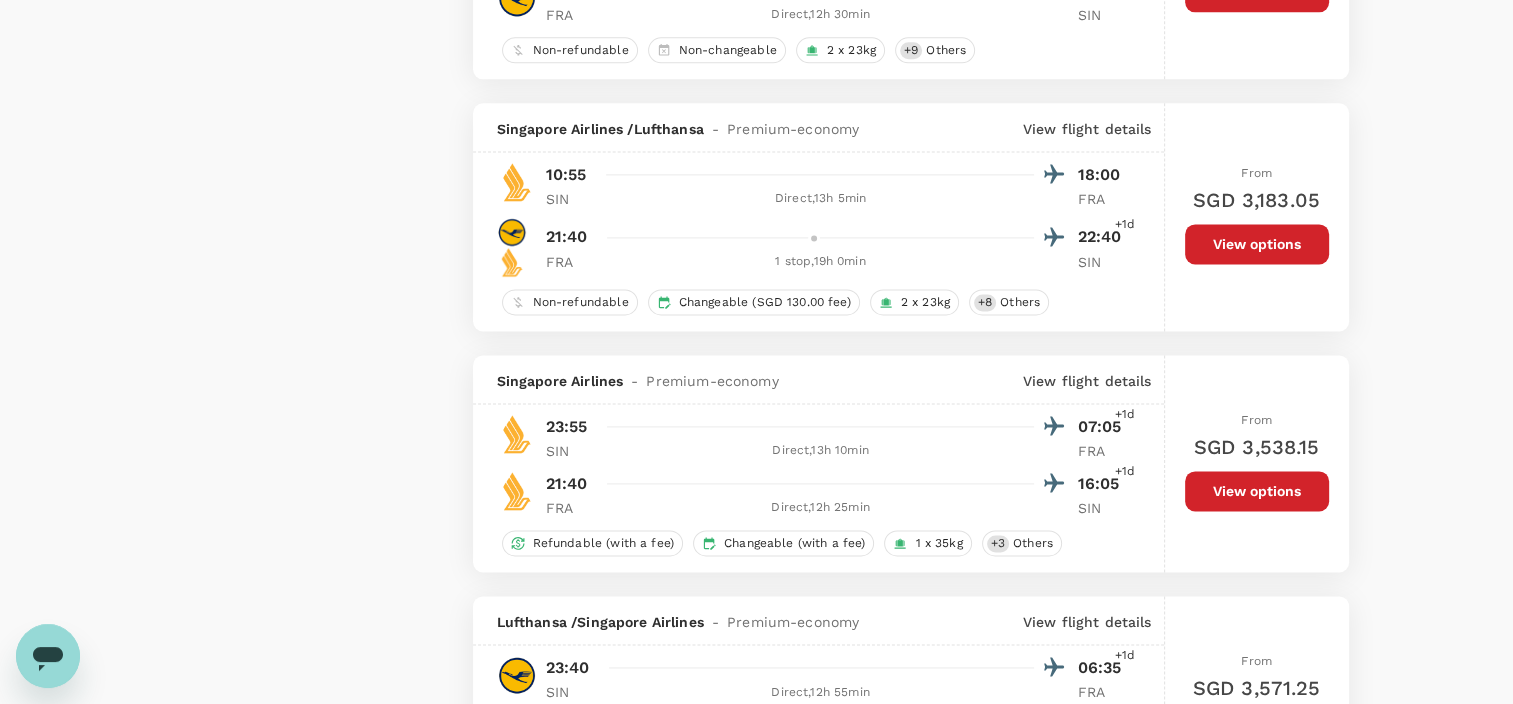 scroll, scrollTop: 2800, scrollLeft: 0, axis: vertical 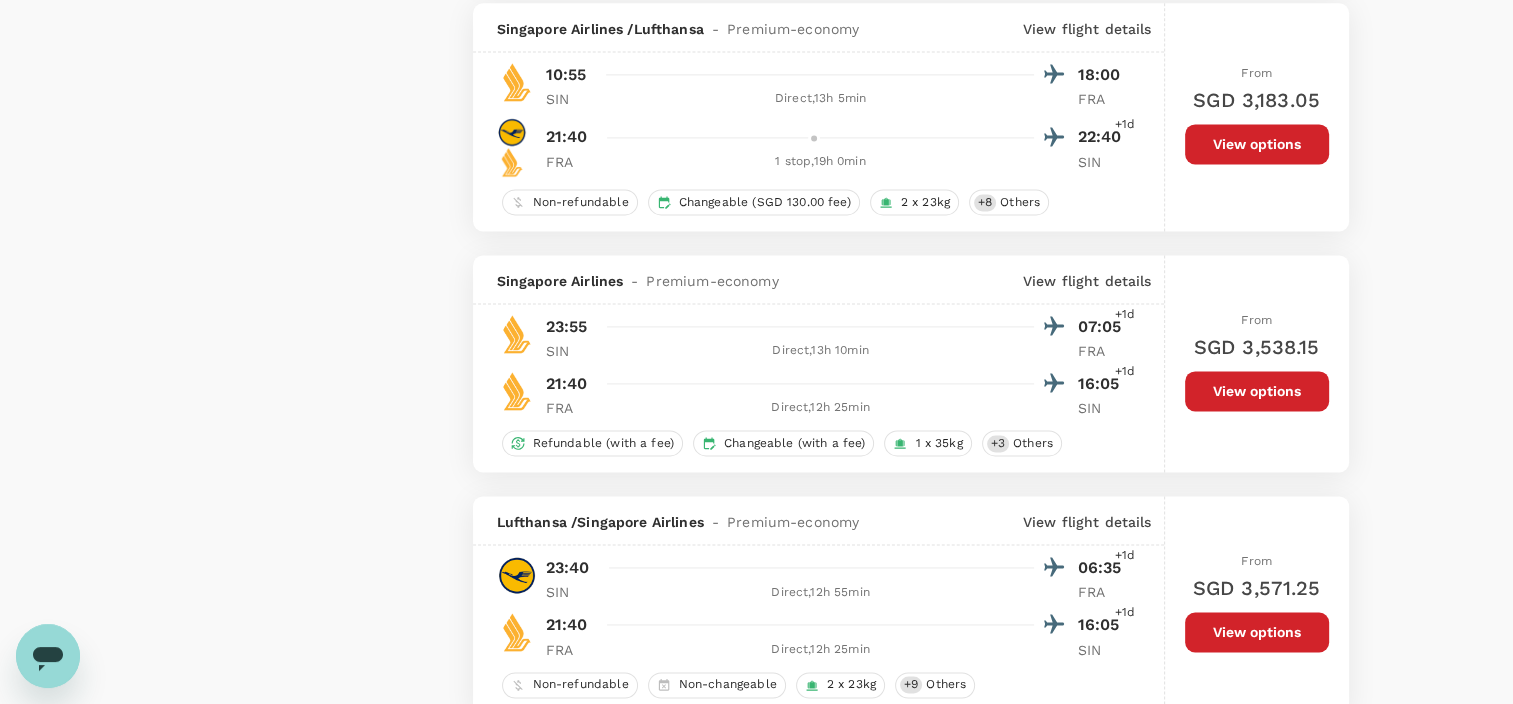 click on "View options" at bounding box center (1257, 391) 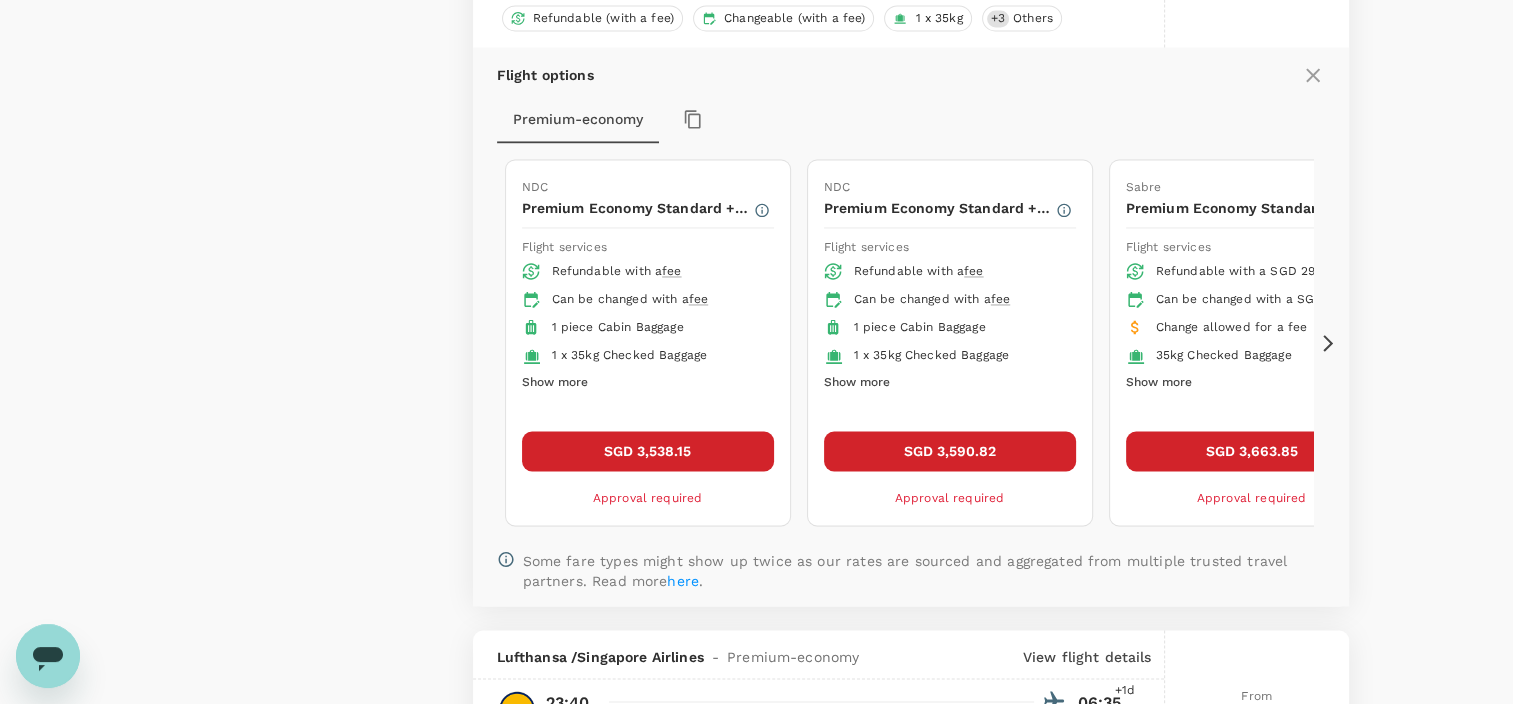 scroll, scrollTop: 3260, scrollLeft: 0, axis: vertical 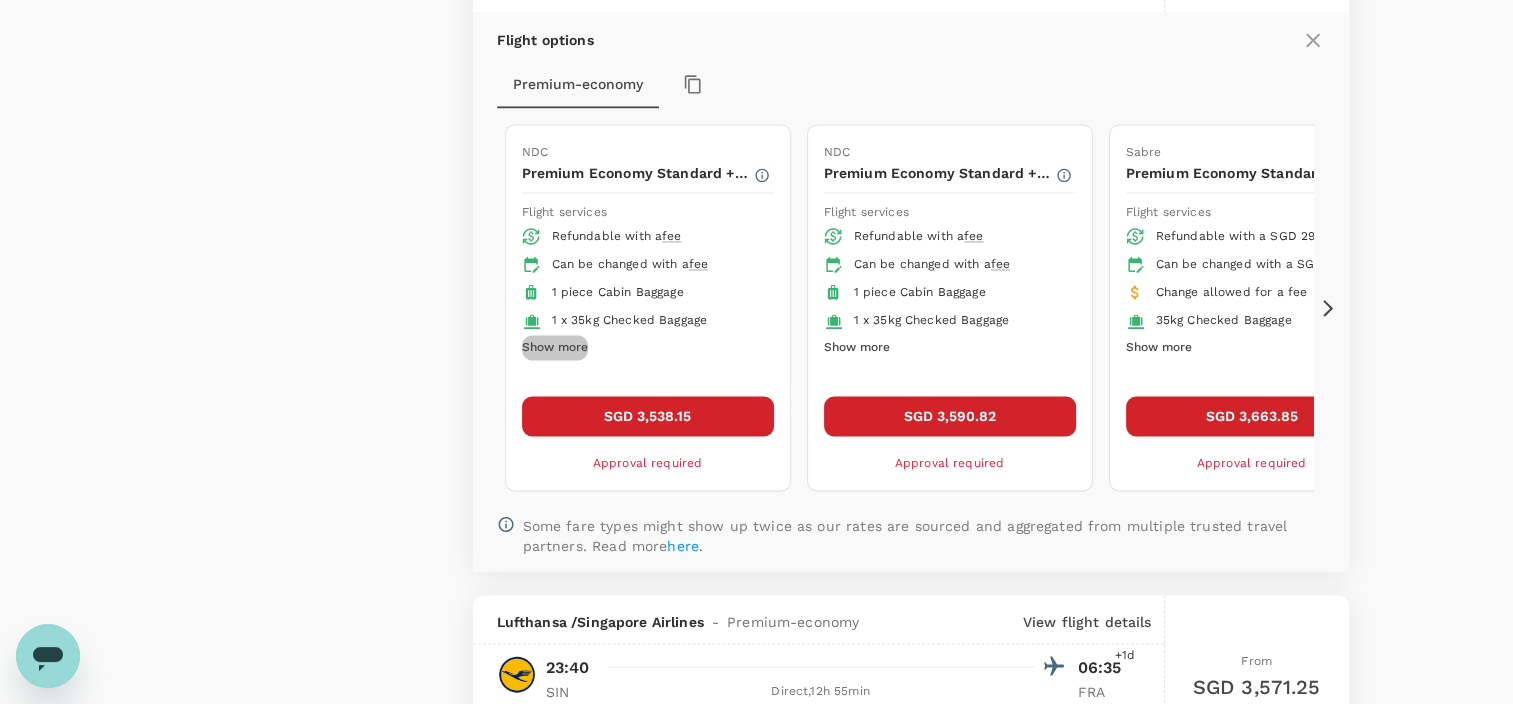 click on "Show more" at bounding box center (555, 348) 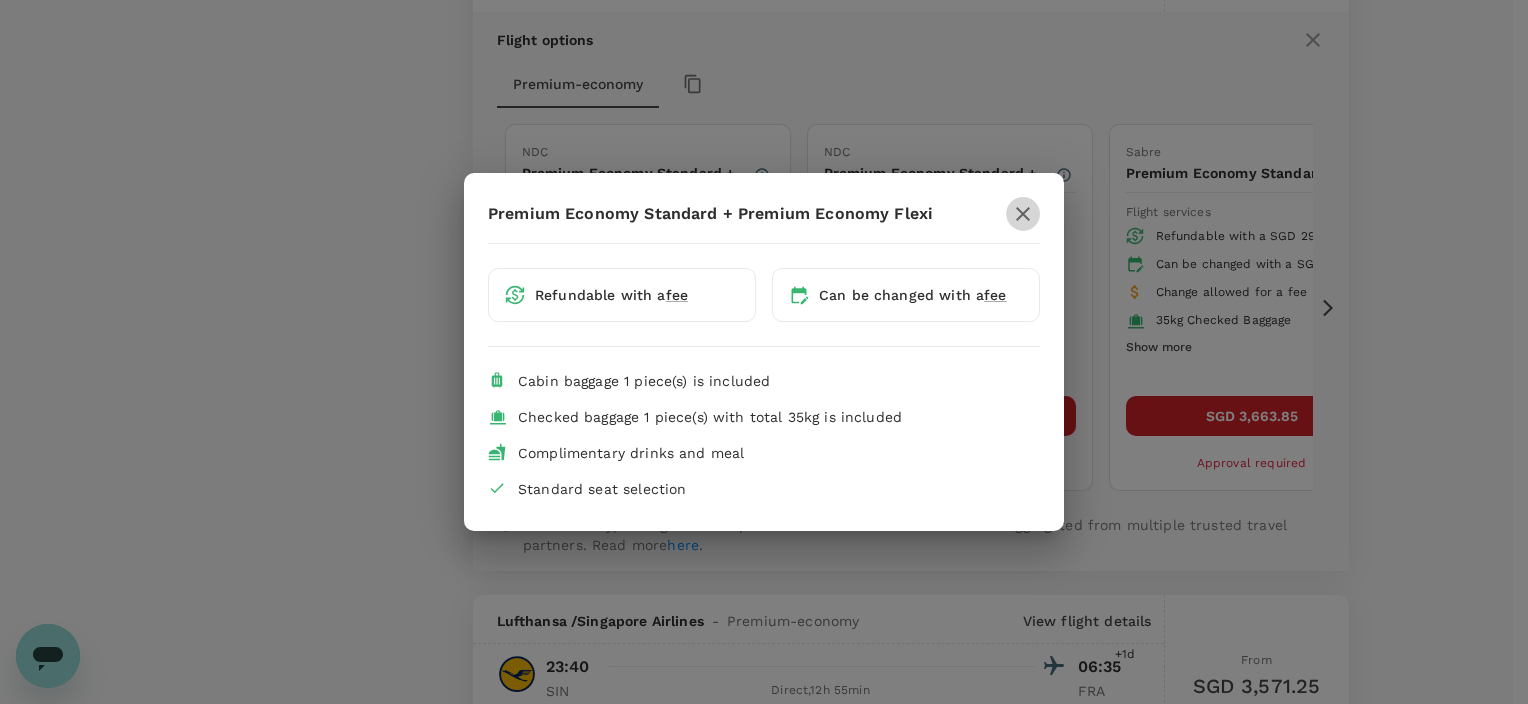click 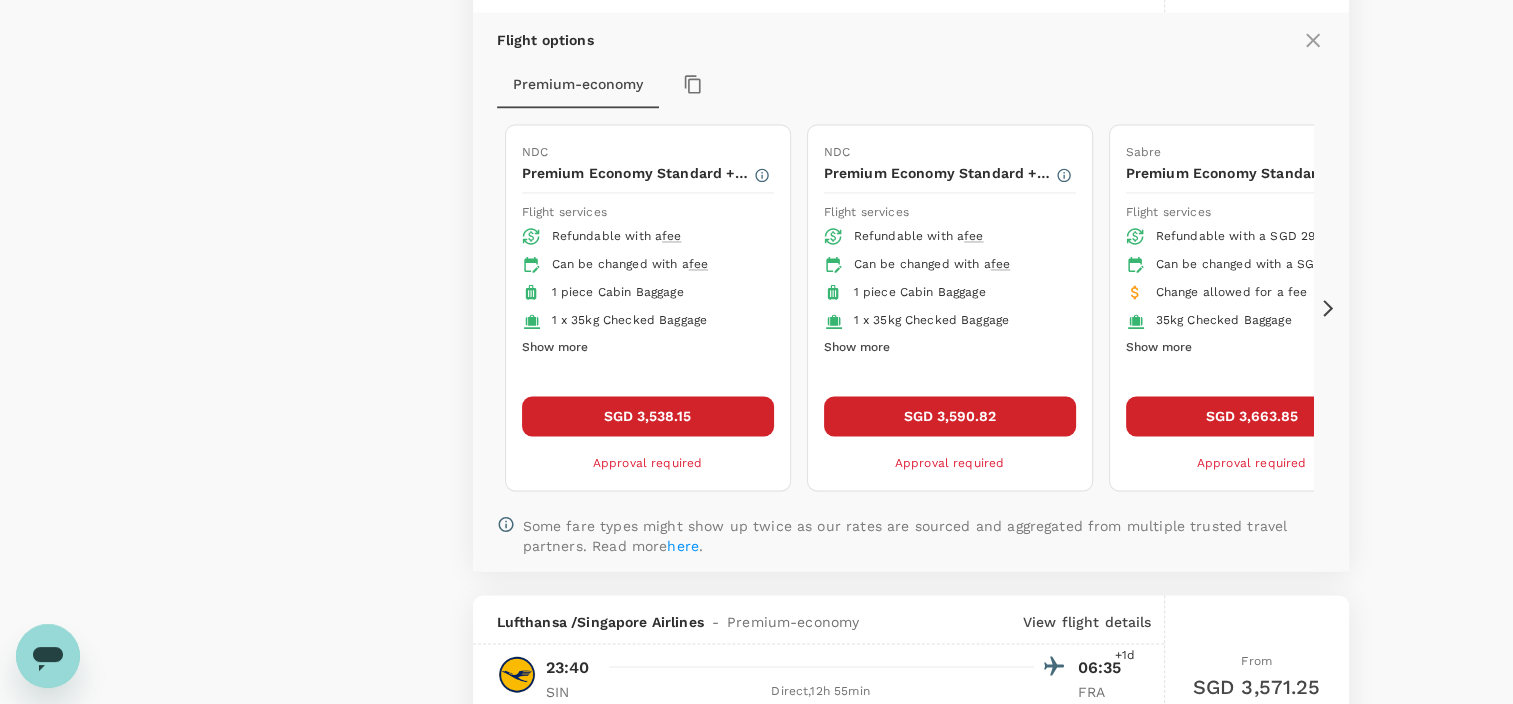 click on "Show more" at bounding box center (857, 348) 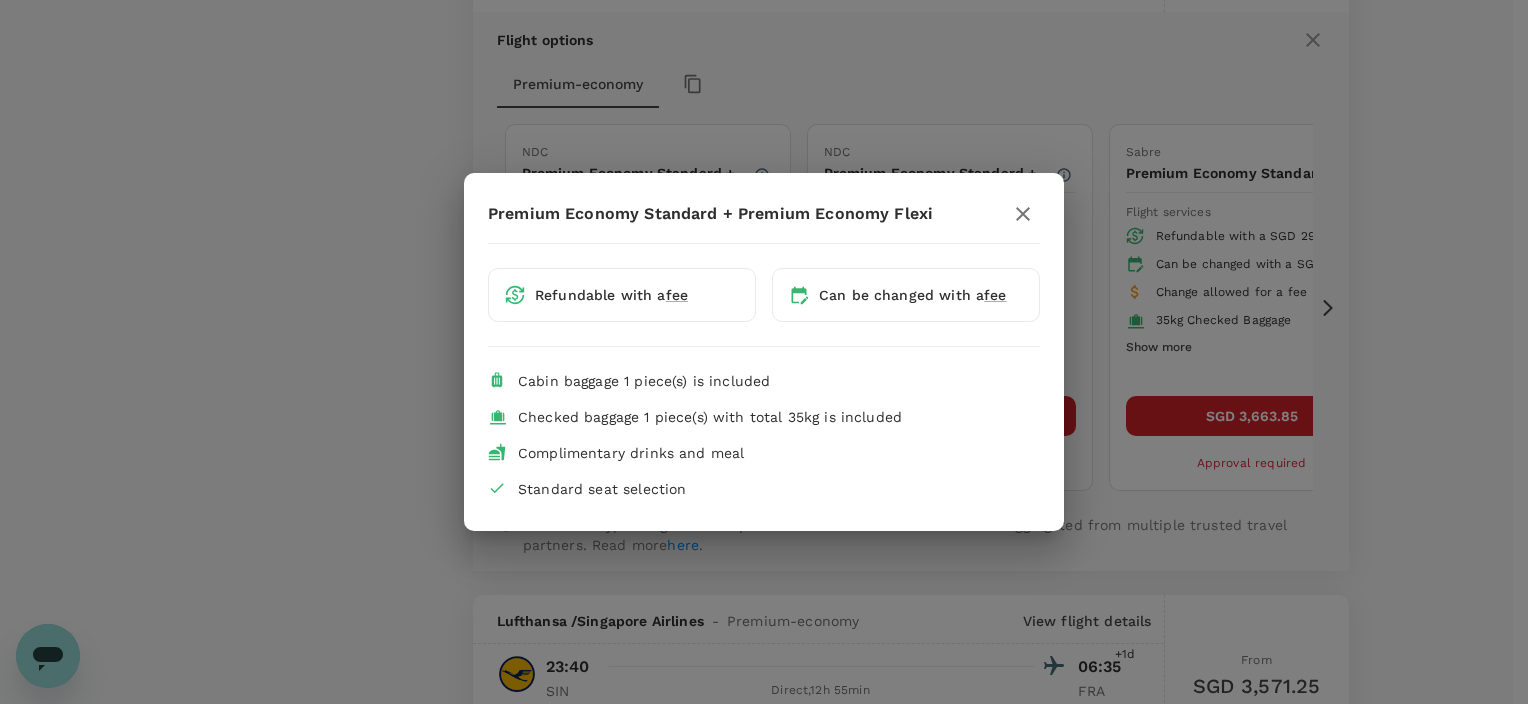 click 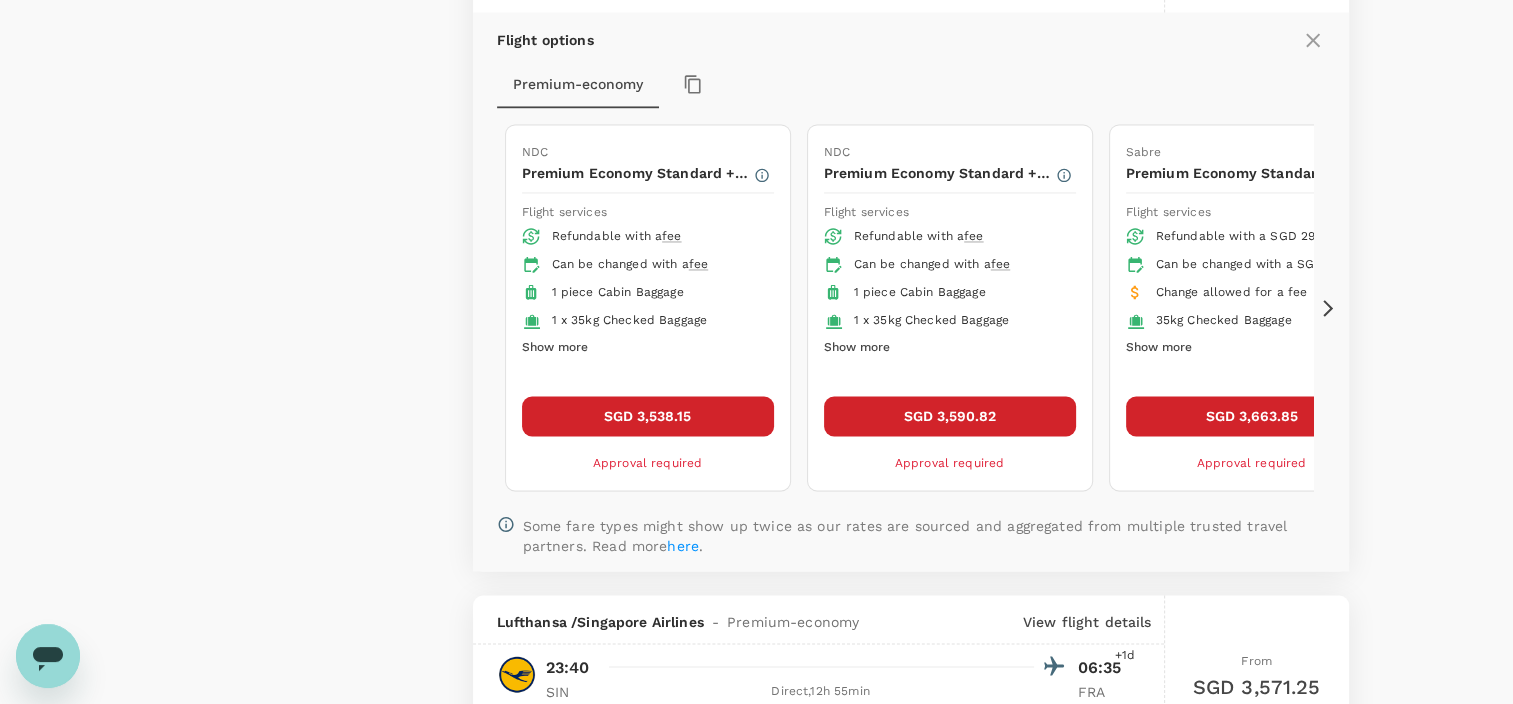 click on "SGD 3,538.15" at bounding box center (648, 416) 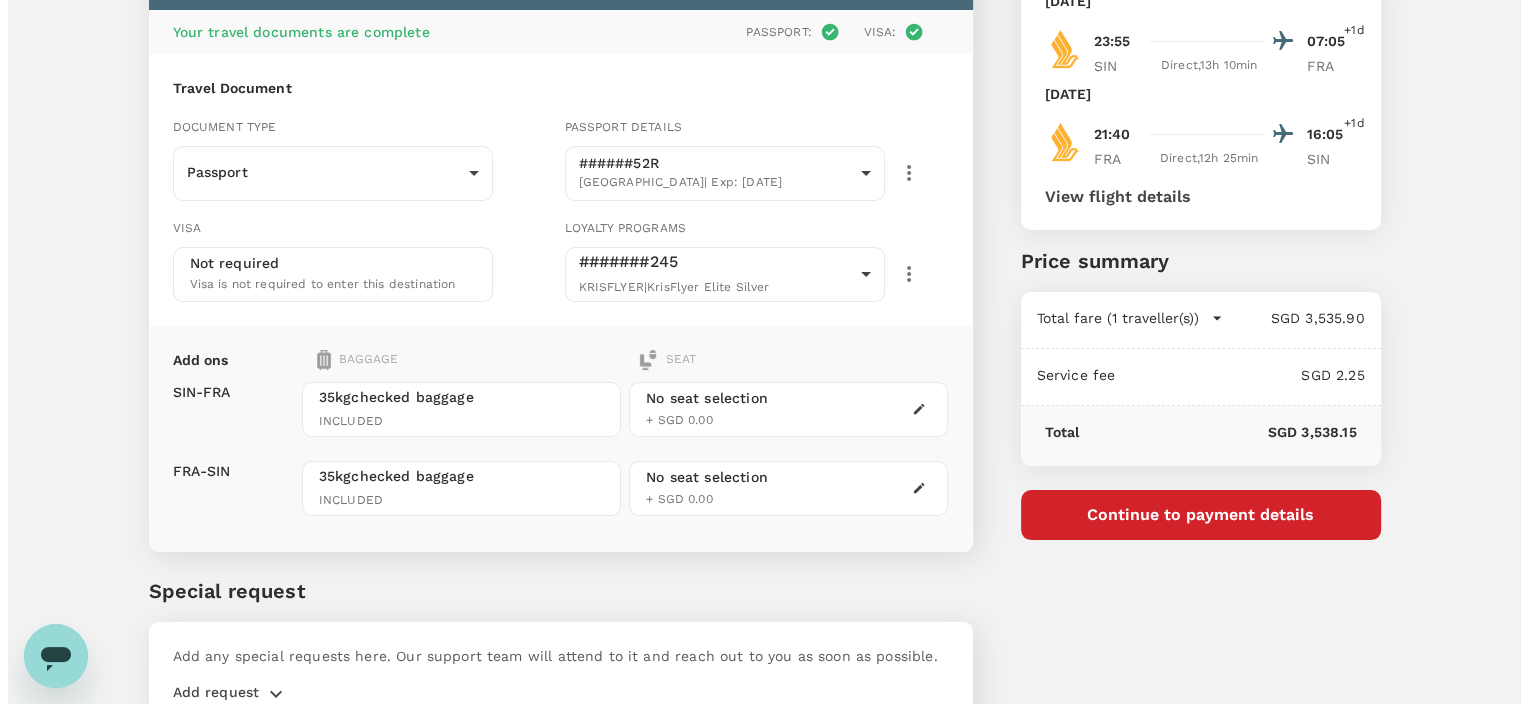 scroll, scrollTop: 55, scrollLeft: 0, axis: vertical 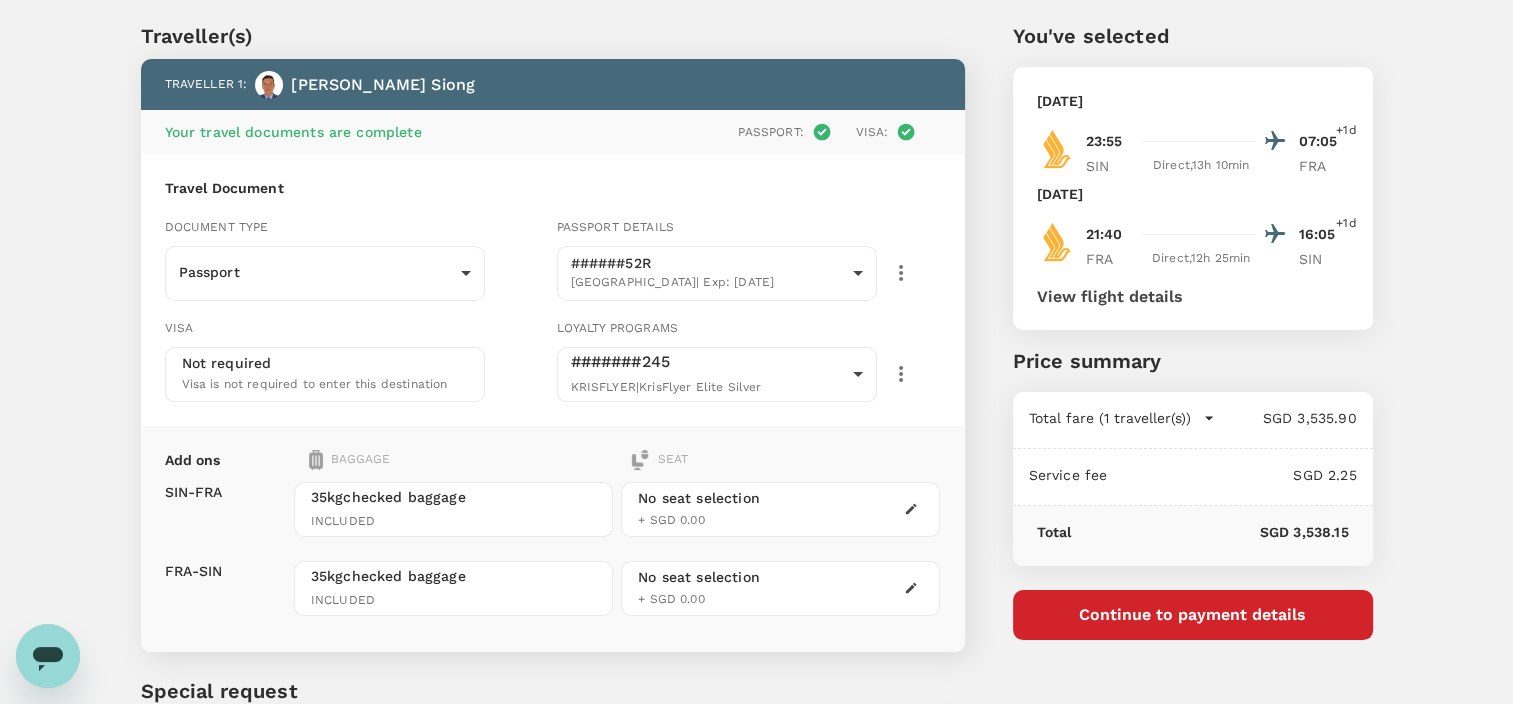 click 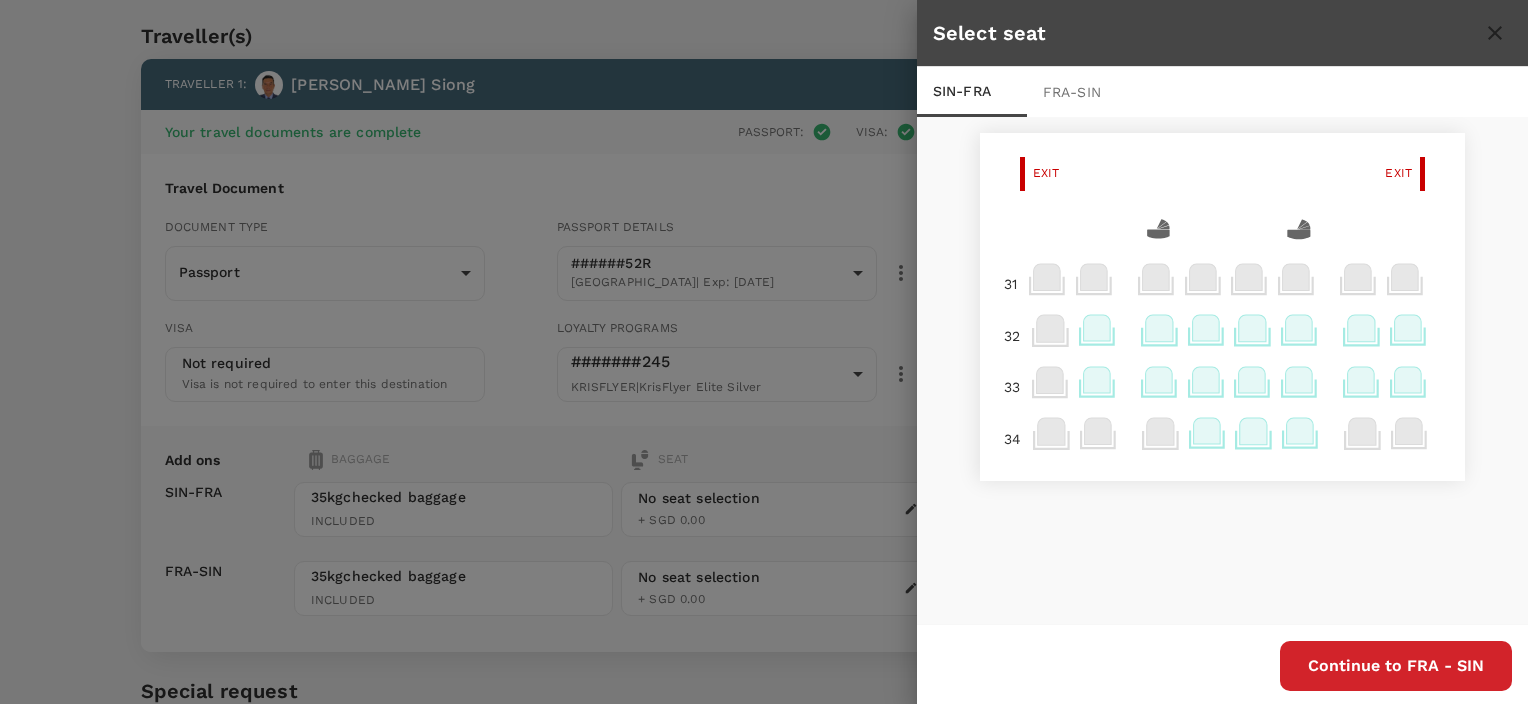 click 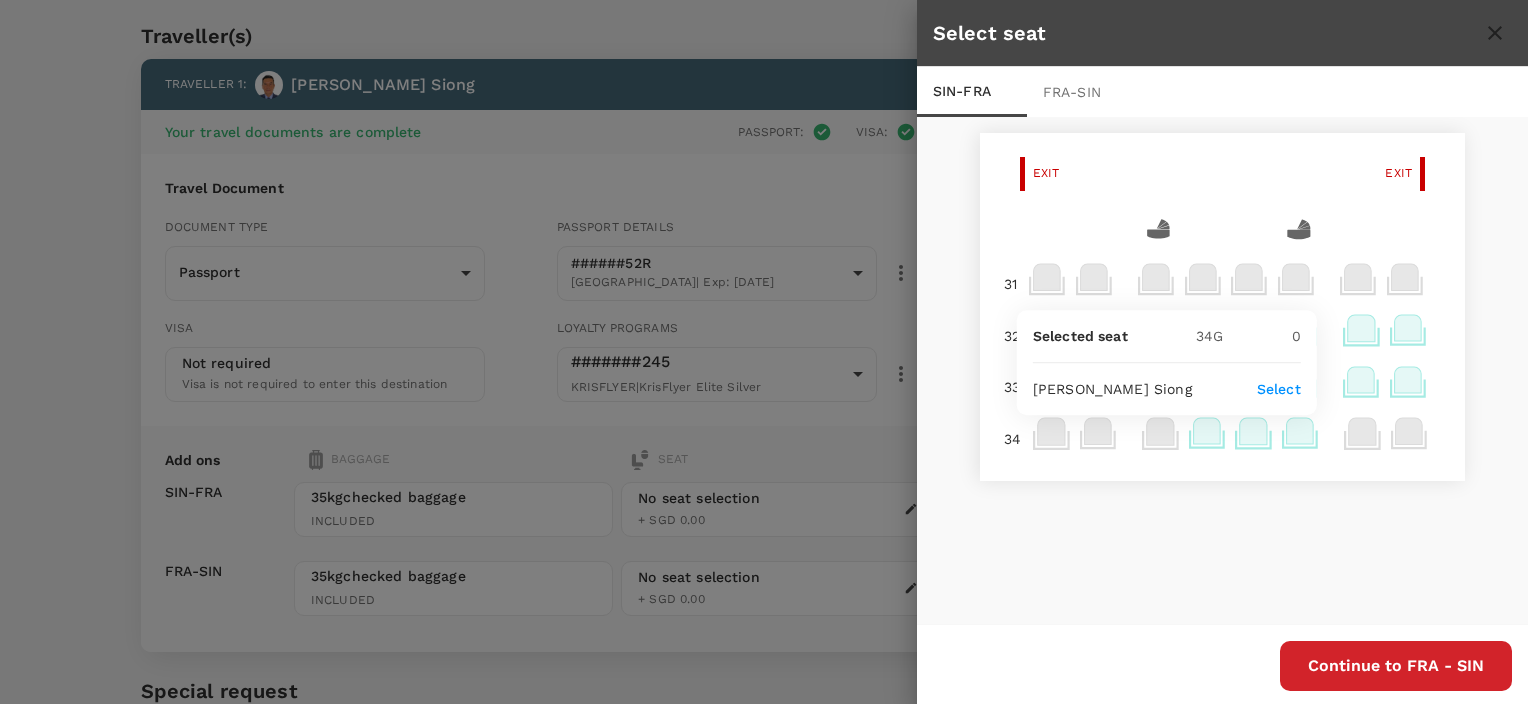 click on "Select" at bounding box center (1279, 389) 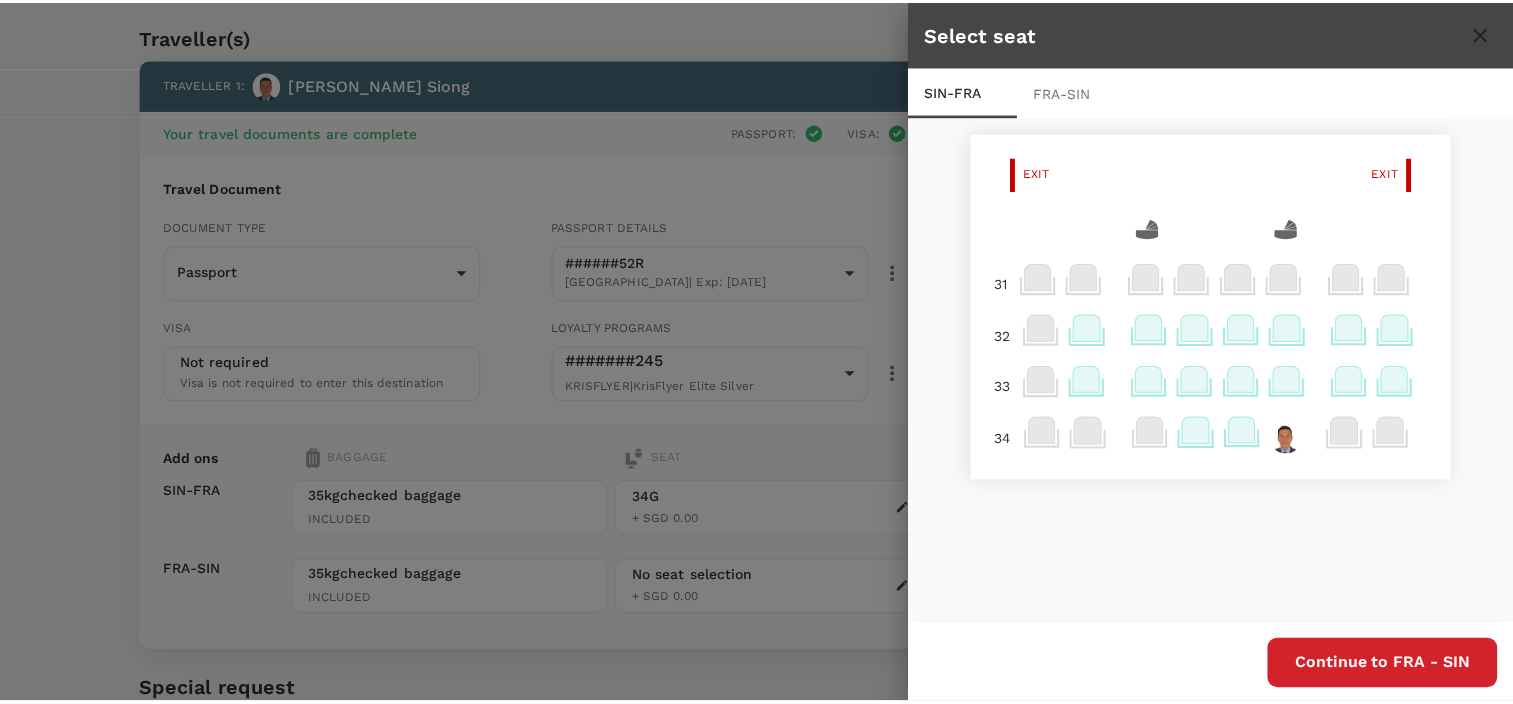 scroll, scrollTop: 2, scrollLeft: 0, axis: vertical 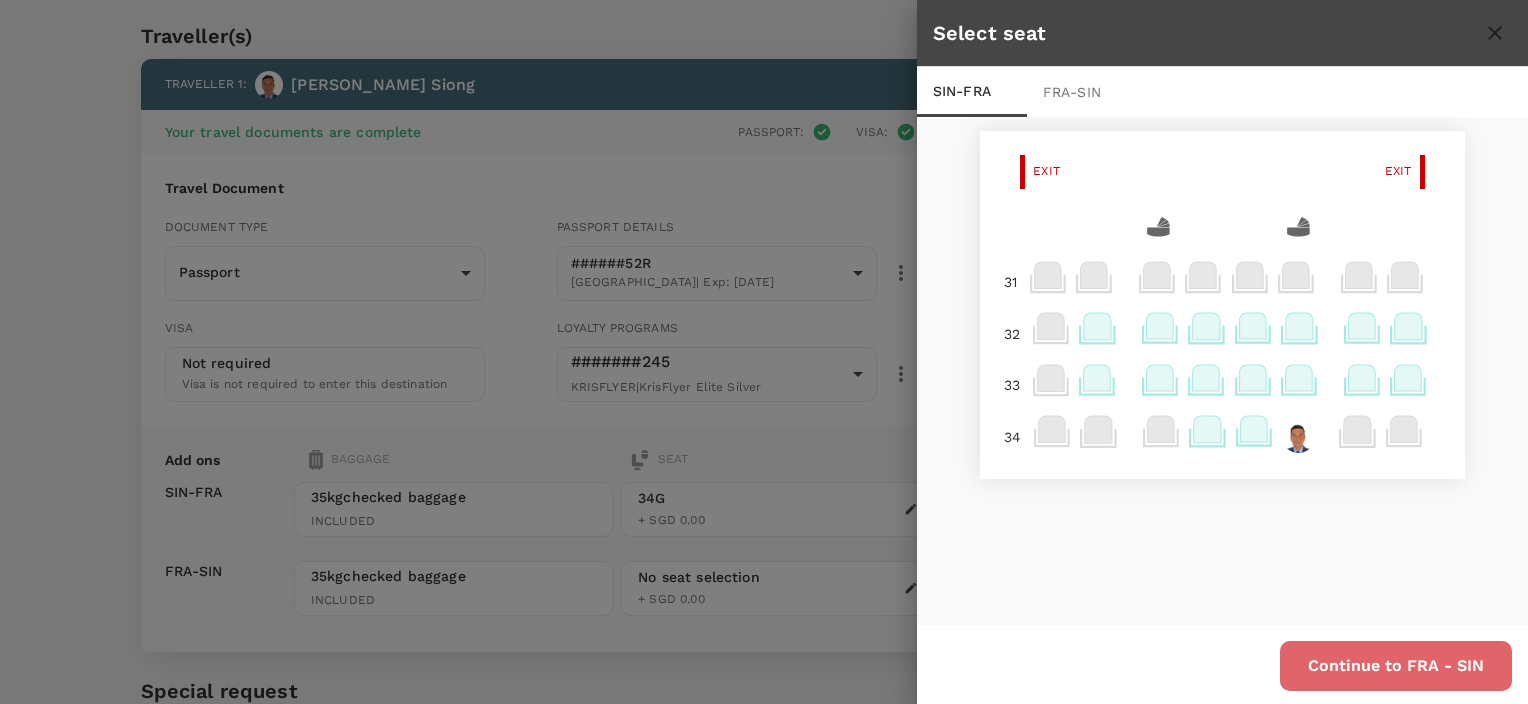 click on "Continue to   FRA - SIN" at bounding box center [1396, 666] 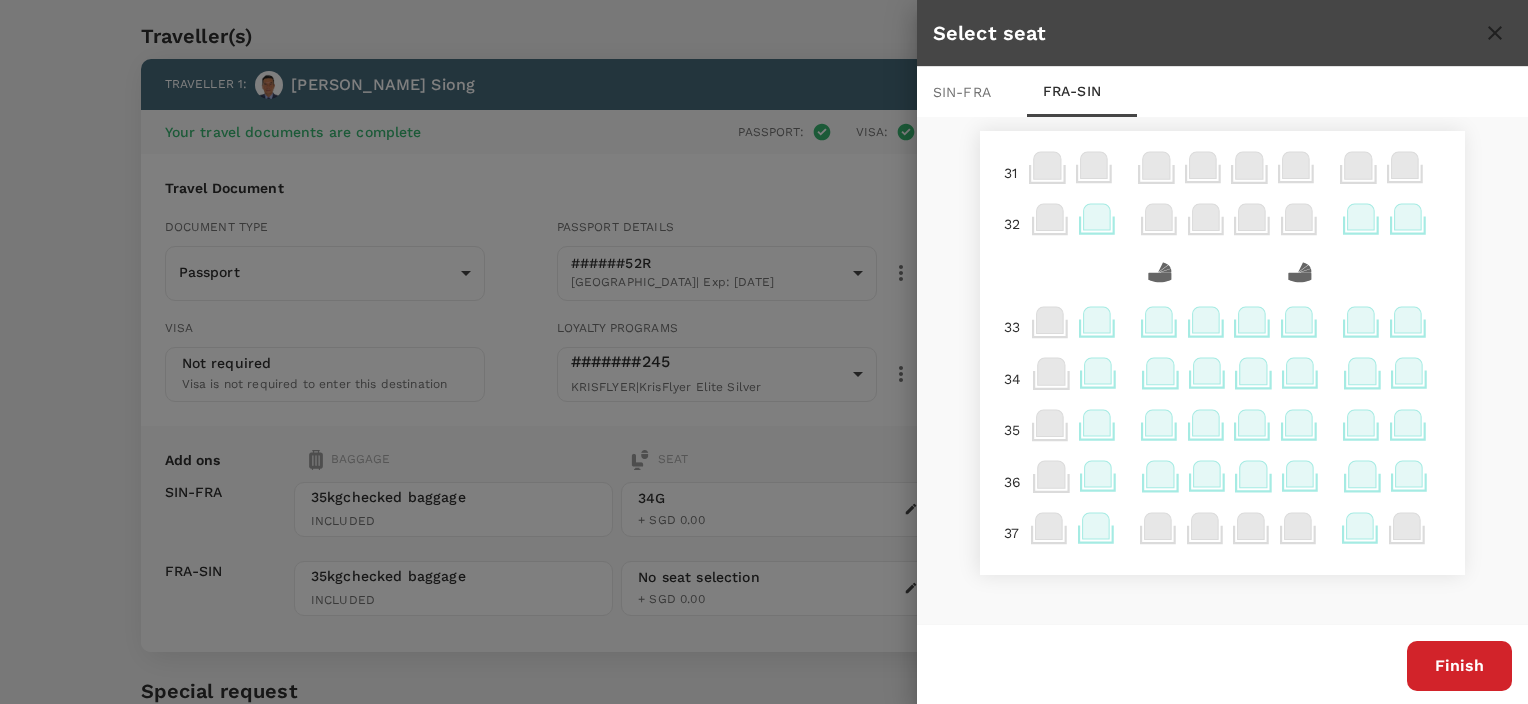 click 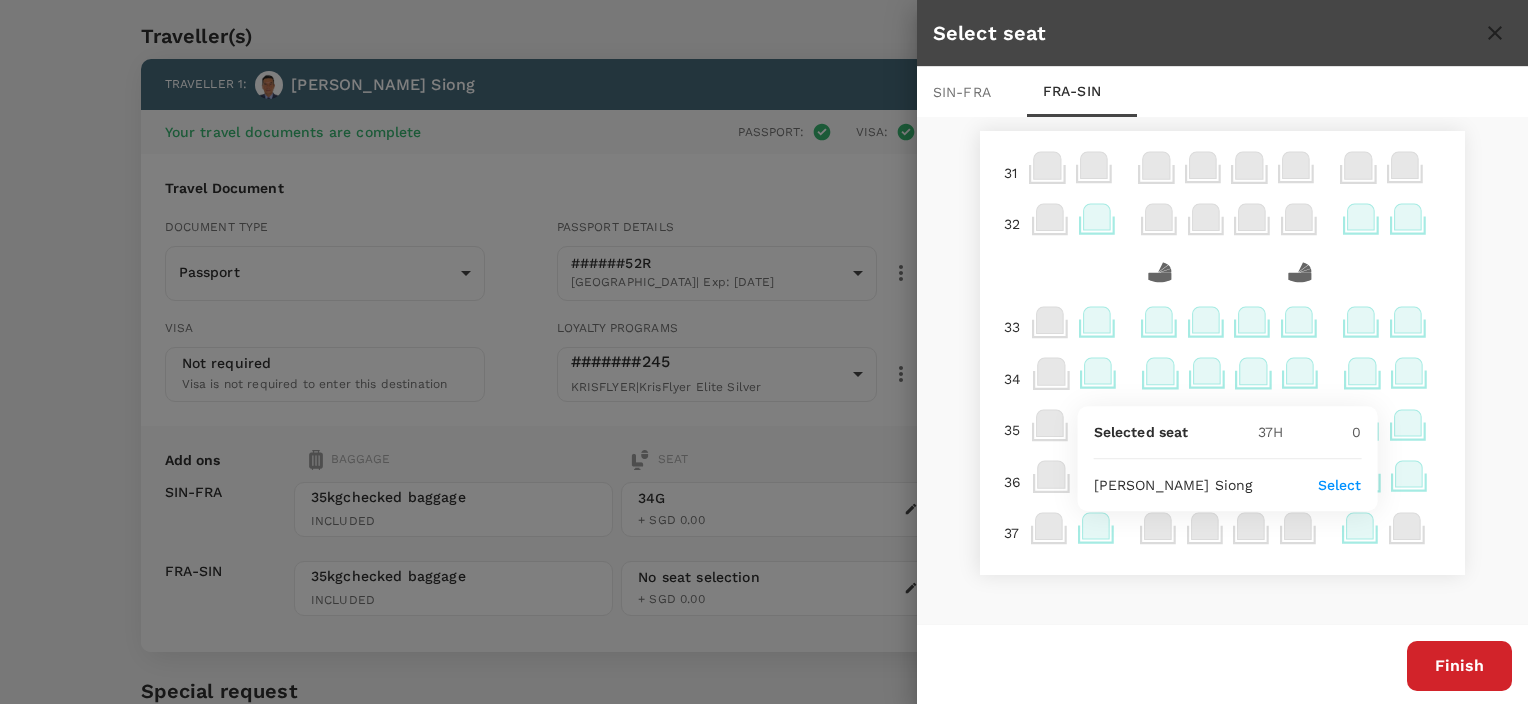 click on "Select" at bounding box center [1340, 485] 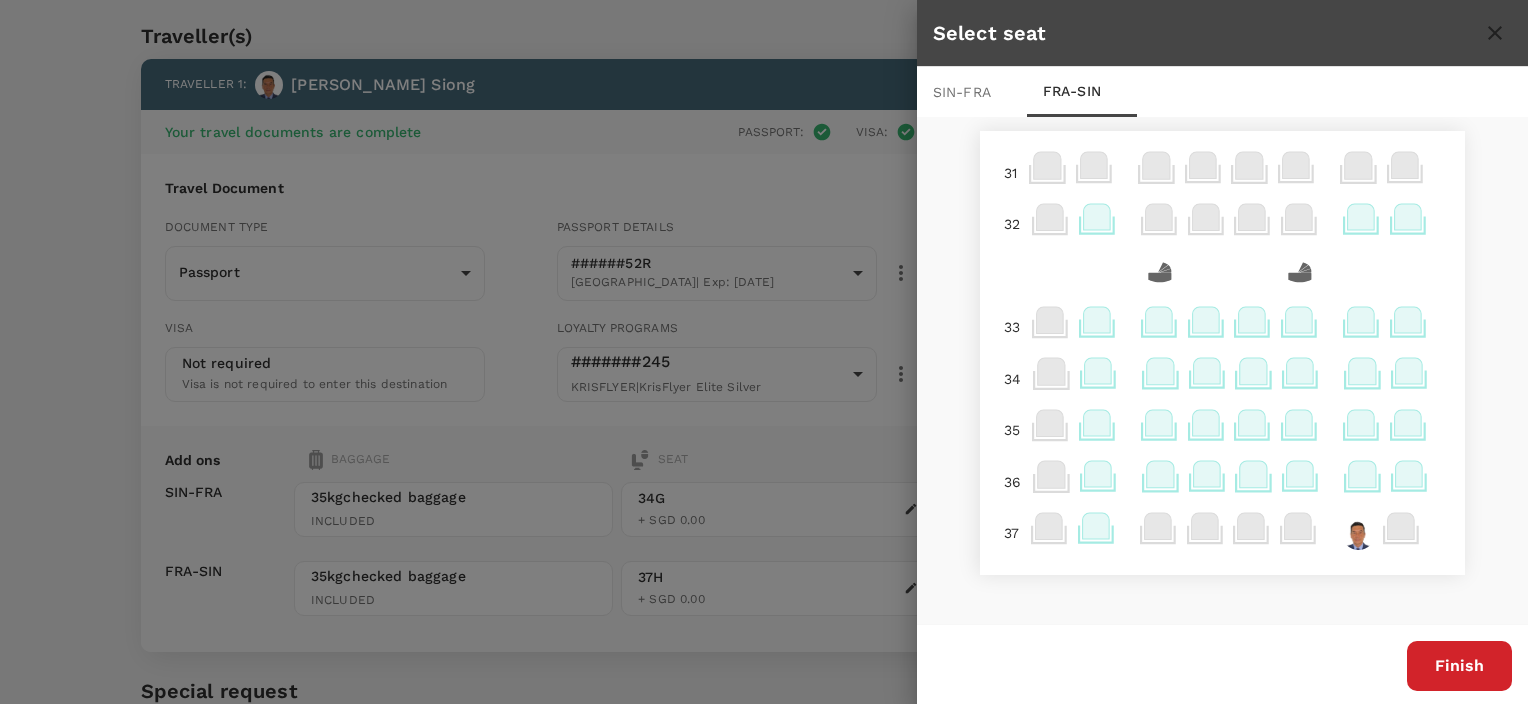 click on "Finish" at bounding box center [1459, 666] 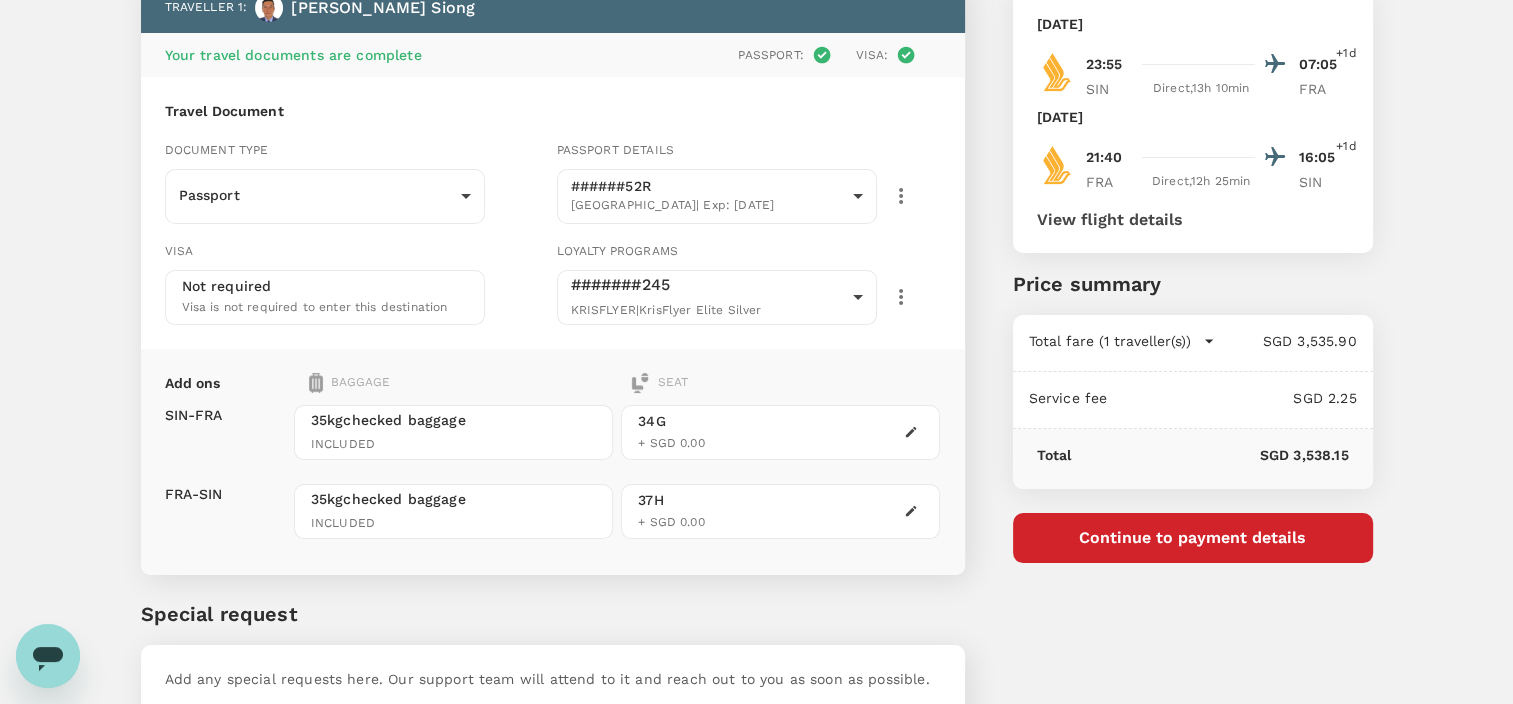 scroll, scrollTop: 0, scrollLeft: 0, axis: both 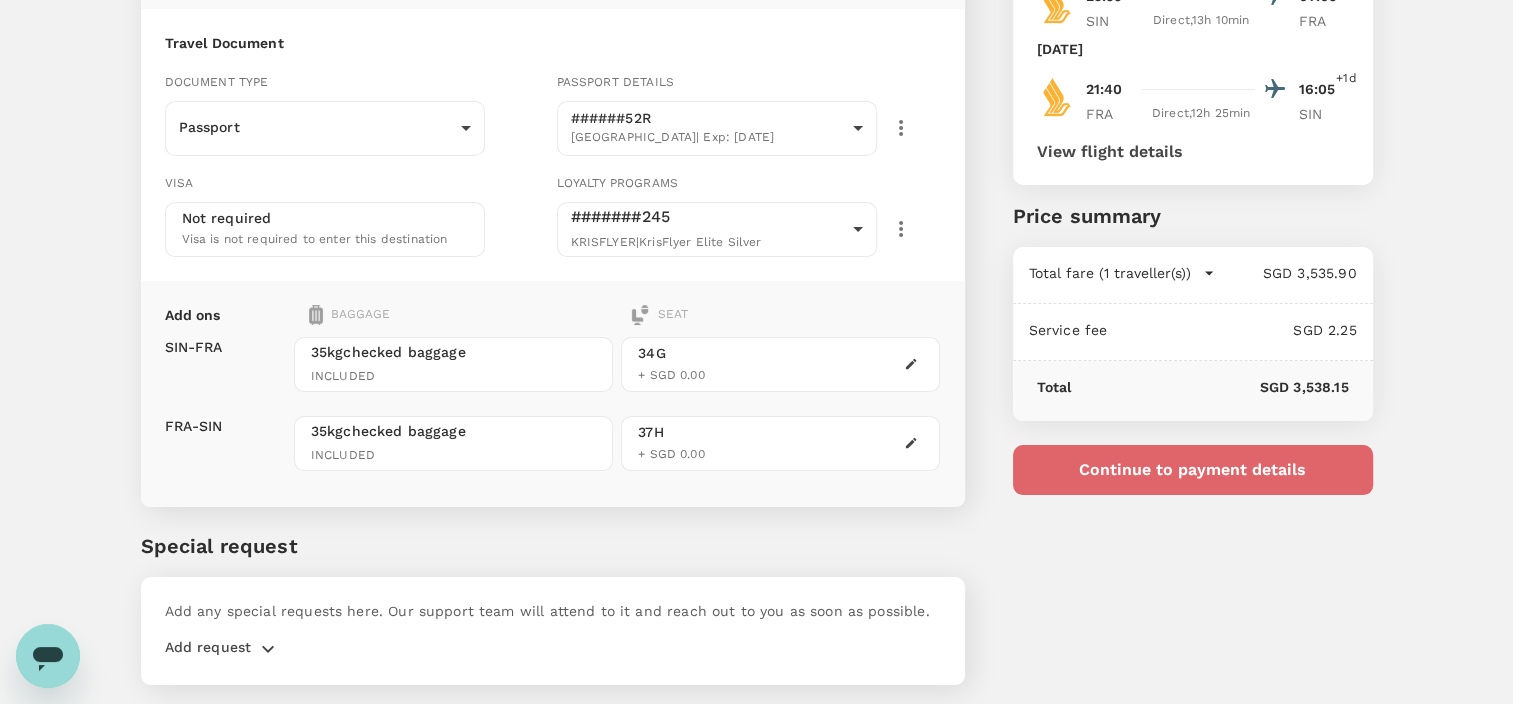 click on "Continue to payment details" at bounding box center [1193, 470] 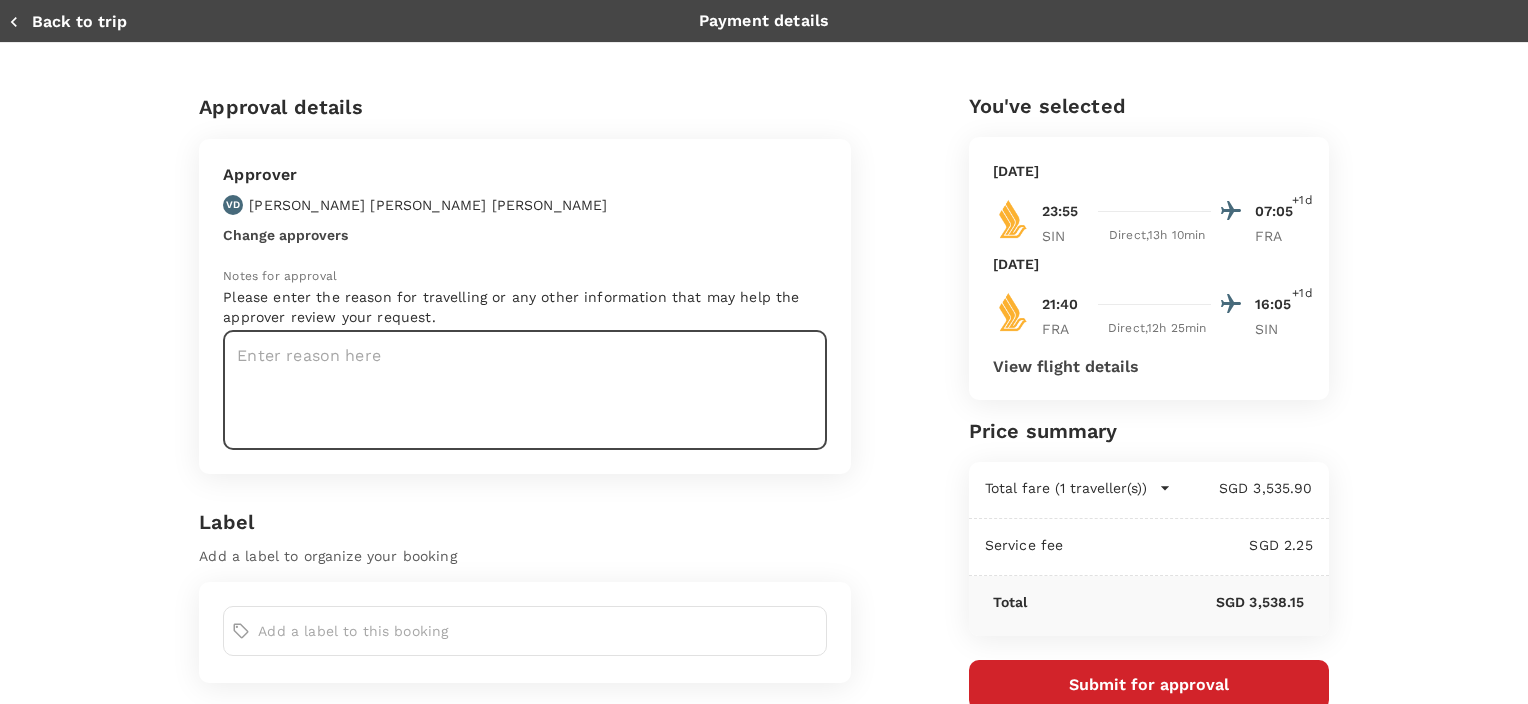 click at bounding box center [525, 390] 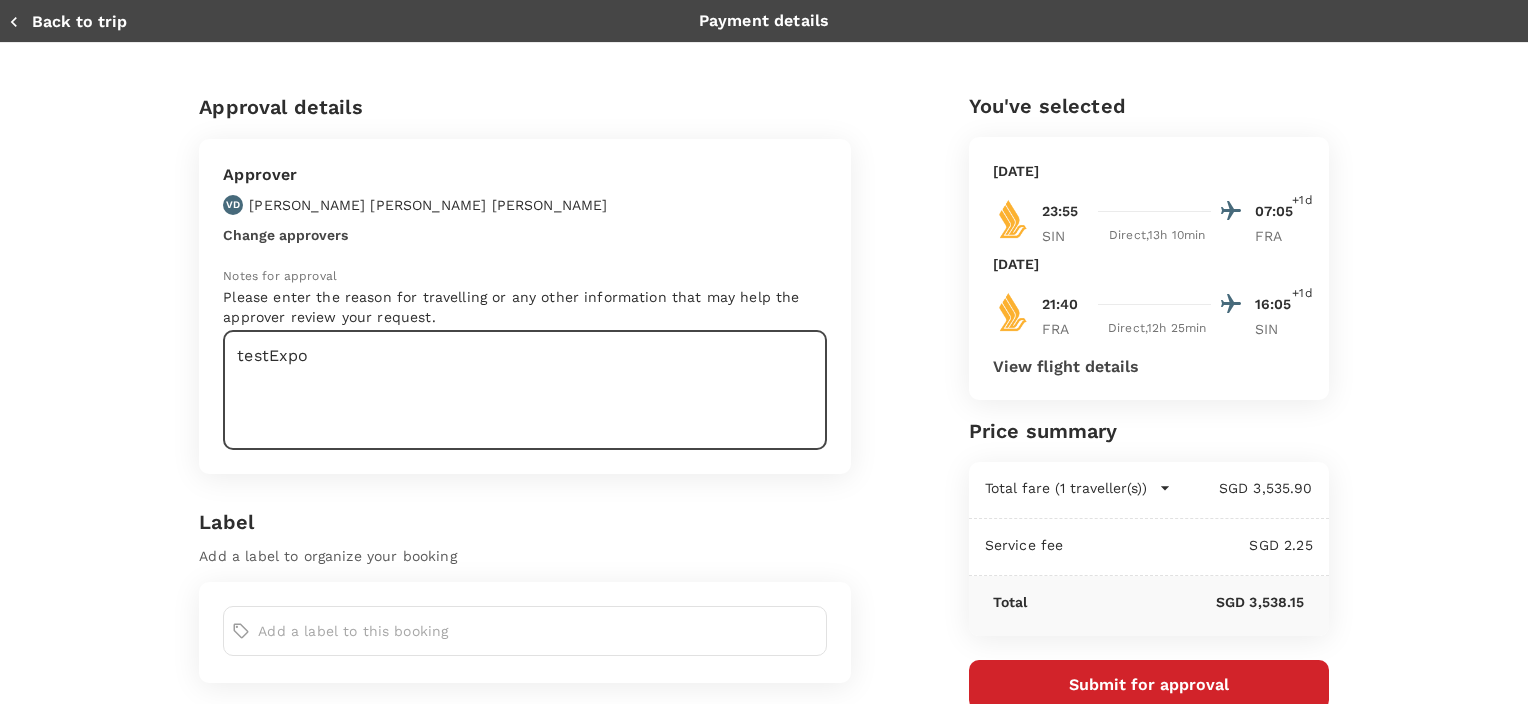 type on "testExpo" 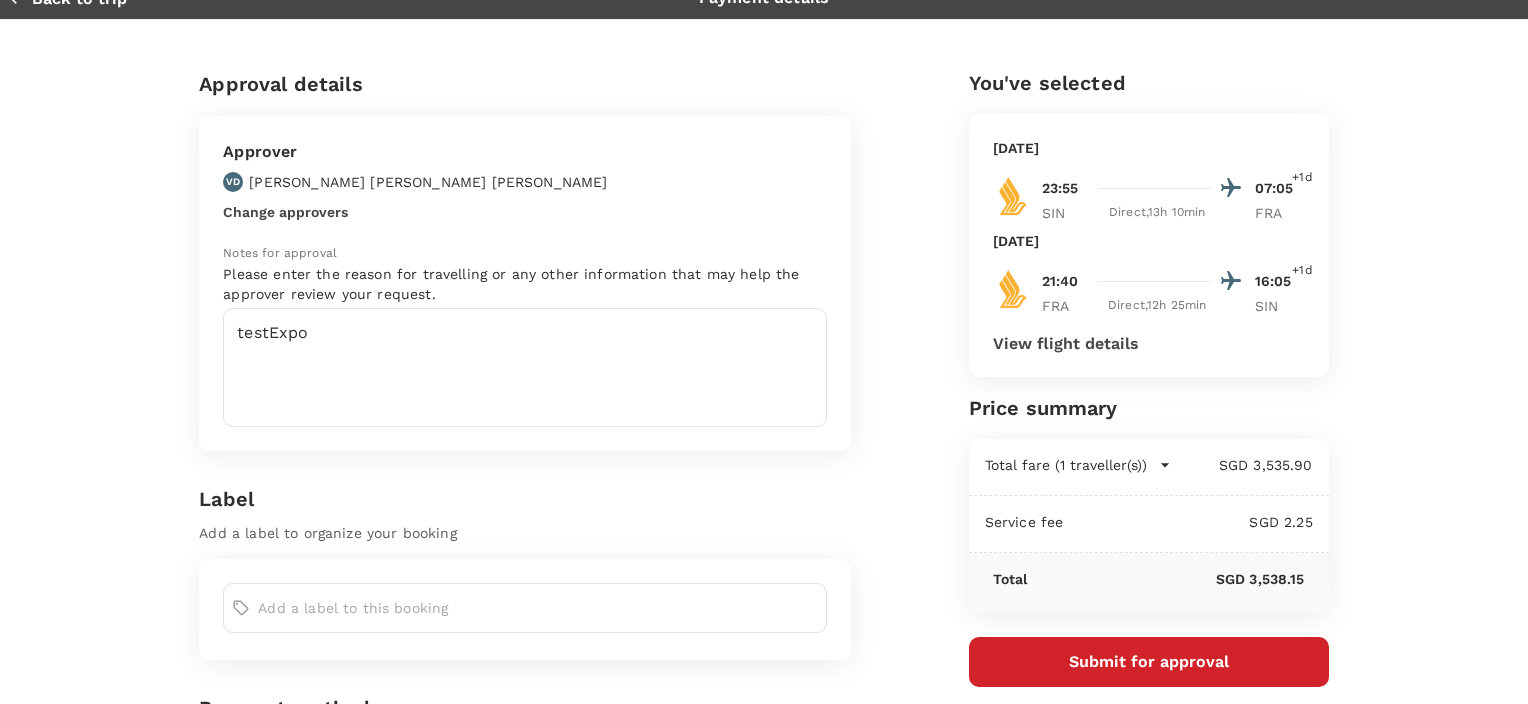 scroll, scrollTop: 123, scrollLeft: 0, axis: vertical 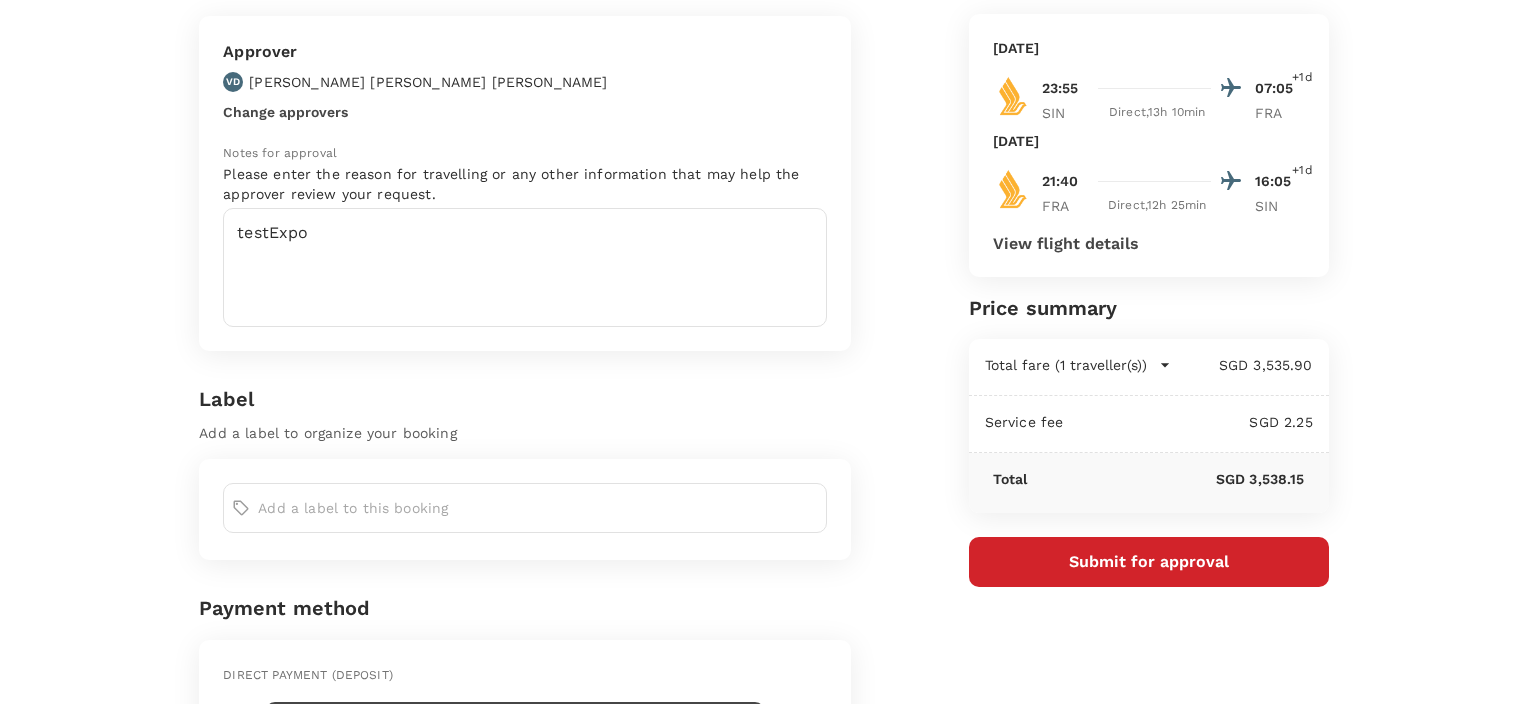 click on "Submit for approval" at bounding box center (1149, 562) 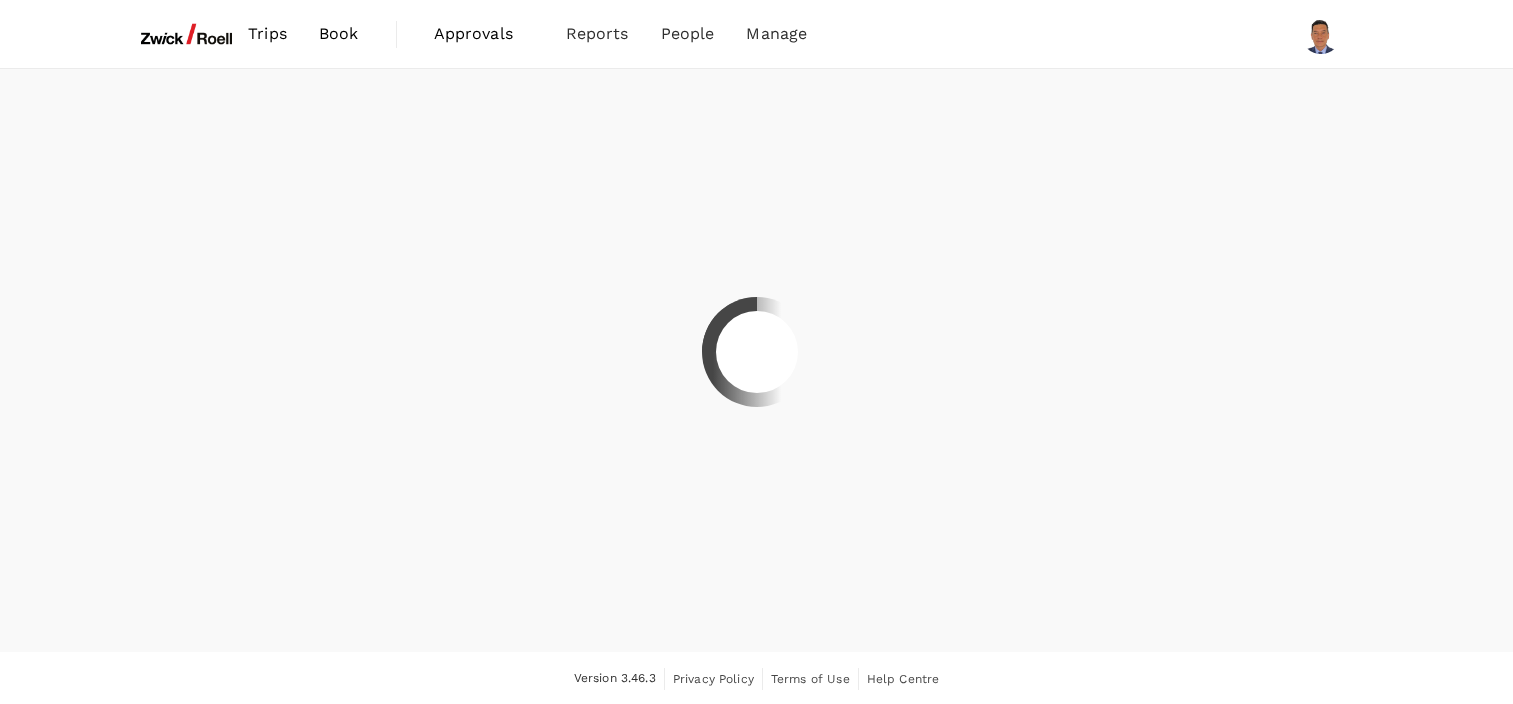 scroll, scrollTop: 0, scrollLeft: 0, axis: both 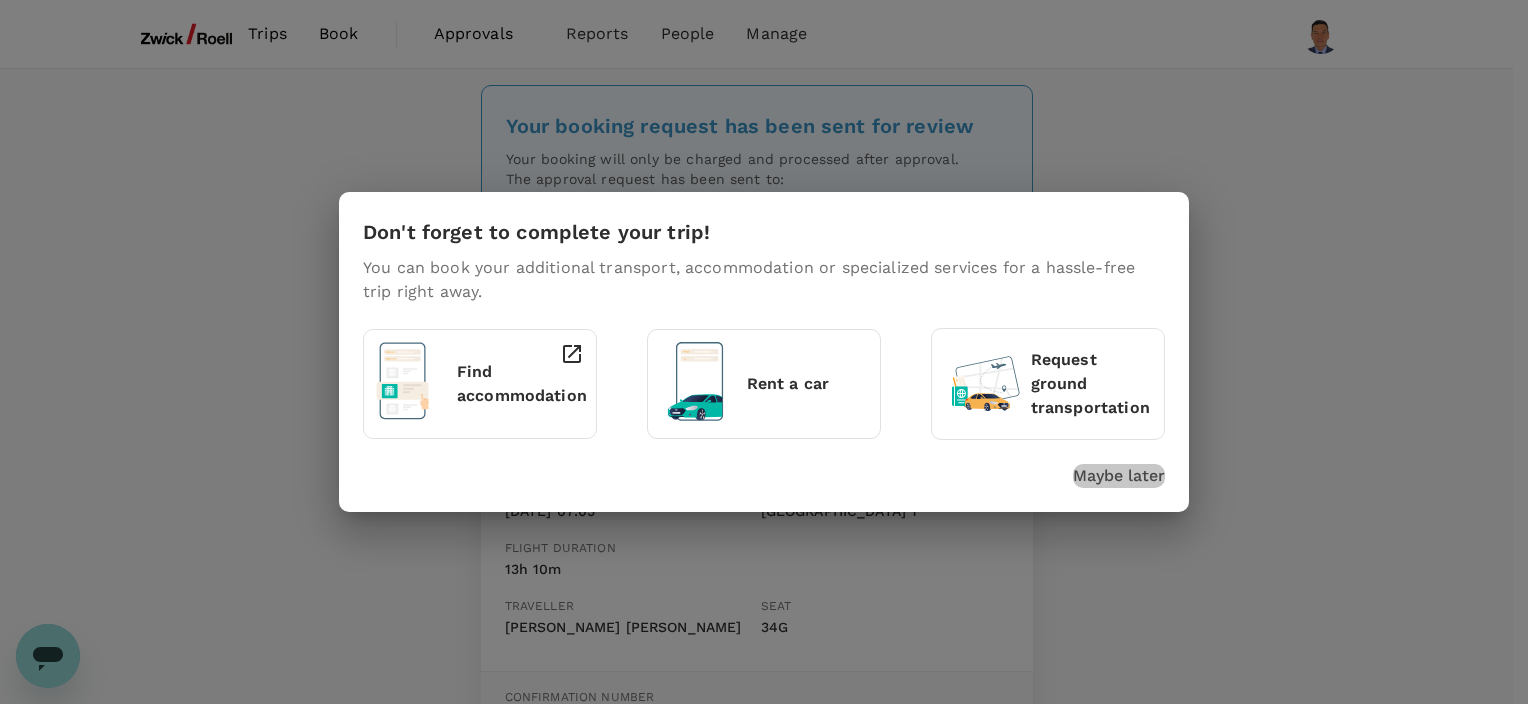 click on "Maybe later" at bounding box center (1119, 476) 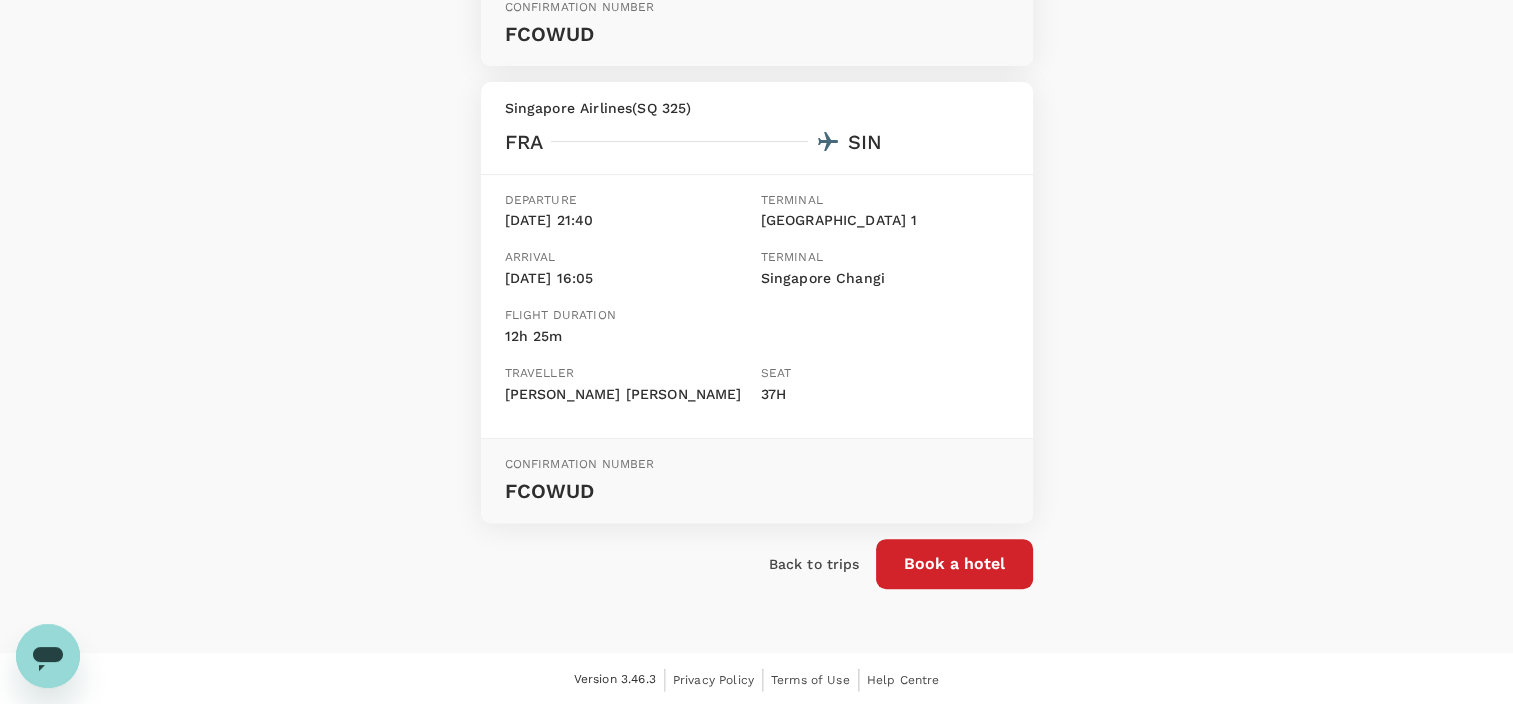 scroll, scrollTop: 0, scrollLeft: 0, axis: both 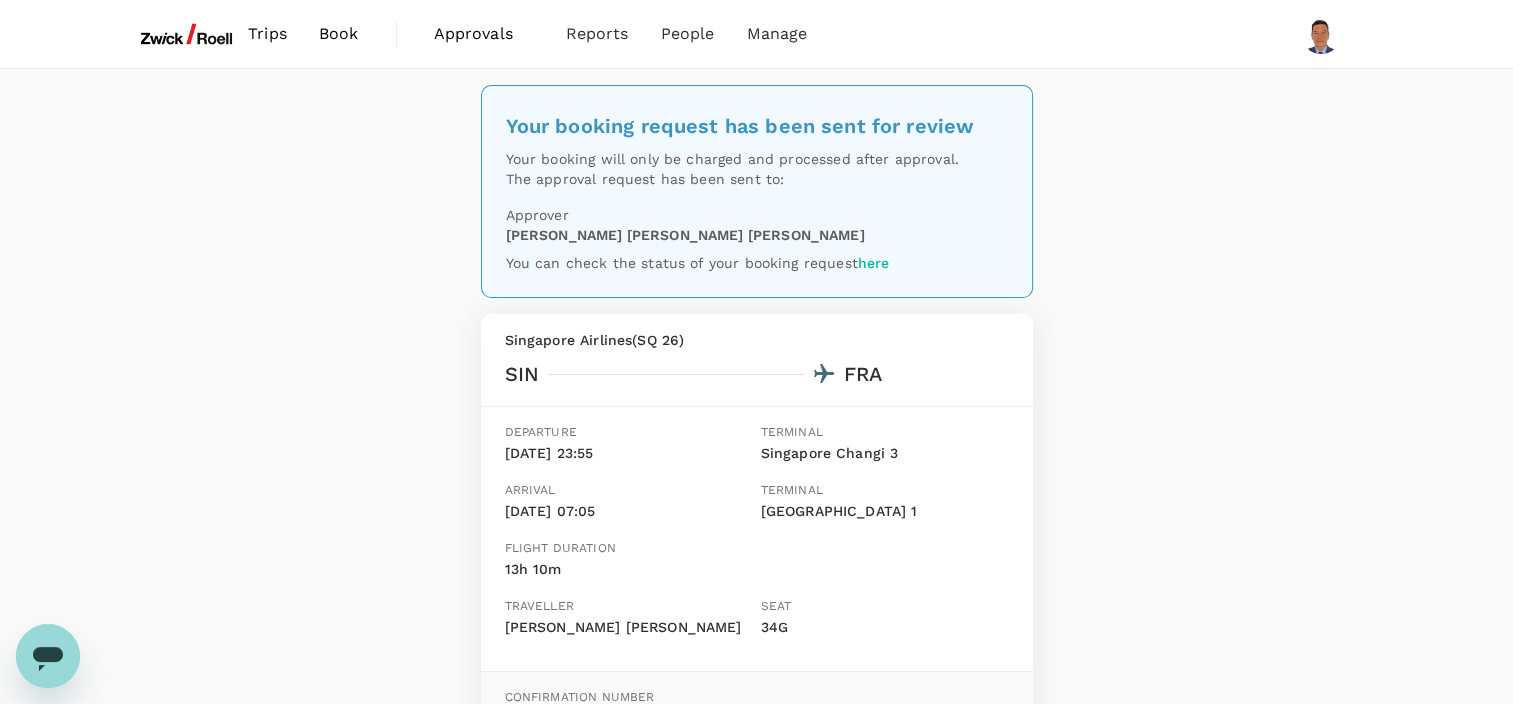 click on "Your booking request has been sent for review Your booking will only be charged and processed after approval. The approval request has been sent to: Approver Vinay Ashok   Desai You can check the status of your booking request  here Singapore Airlines  ( SQ   26 ) SIN FRA Departure 07 Oct, 23:55 Terminal Singapore Changi   3 Arrival 08 Oct, 07:05 Terminal Frankfurt am Main   1 Flight duration 13h 10m Traveller Shaun Chee Siong Lim Seat 34G Confirmation number FCOWUD Singapore Airlines  ( SQ   325 ) FRA SIN Departure 16 Oct, 21:40 Terminal Frankfurt am Main   1 Arrival 17 Oct, 16:05 Terminal Singapore Changi   Flight duration 12h 25m Traveller Shaun Chee Siong Lim Seat 37H Confirmation number FCOWUD Back to trips Book a hotel" at bounding box center (756, 706) 